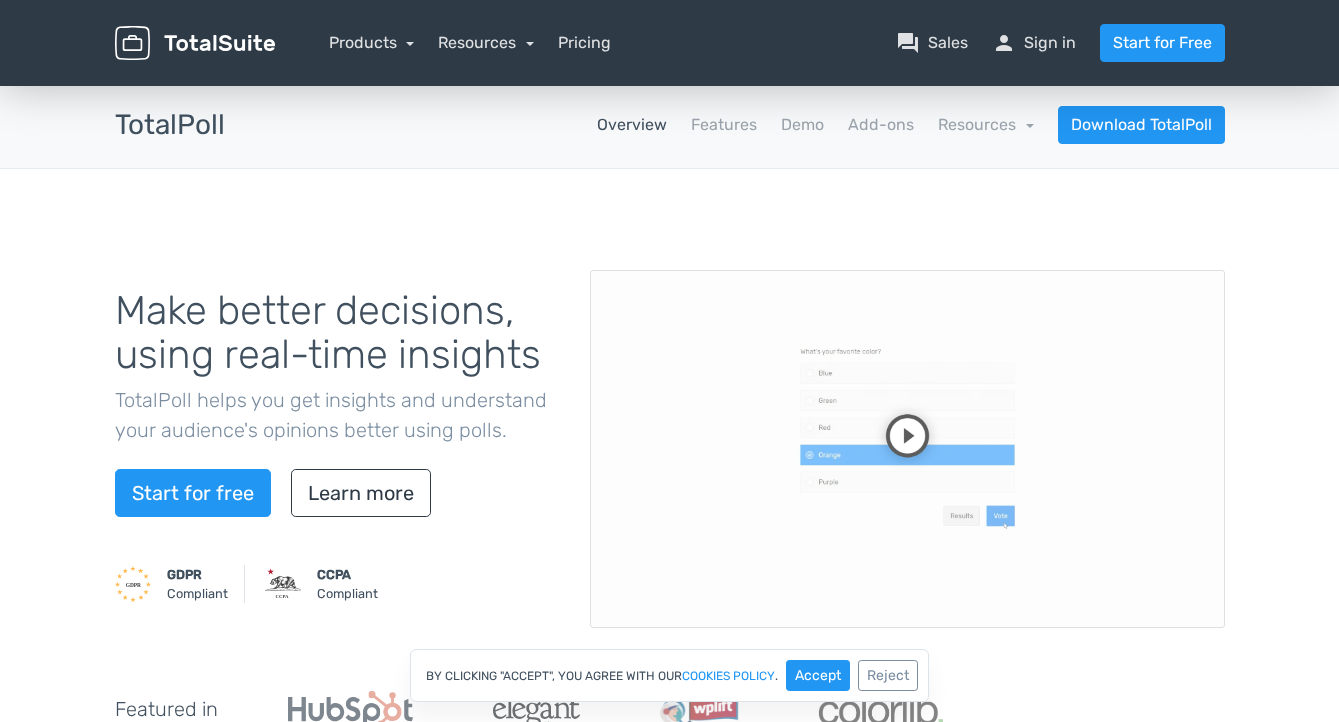 scroll, scrollTop: 0, scrollLeft: 0, axis: both 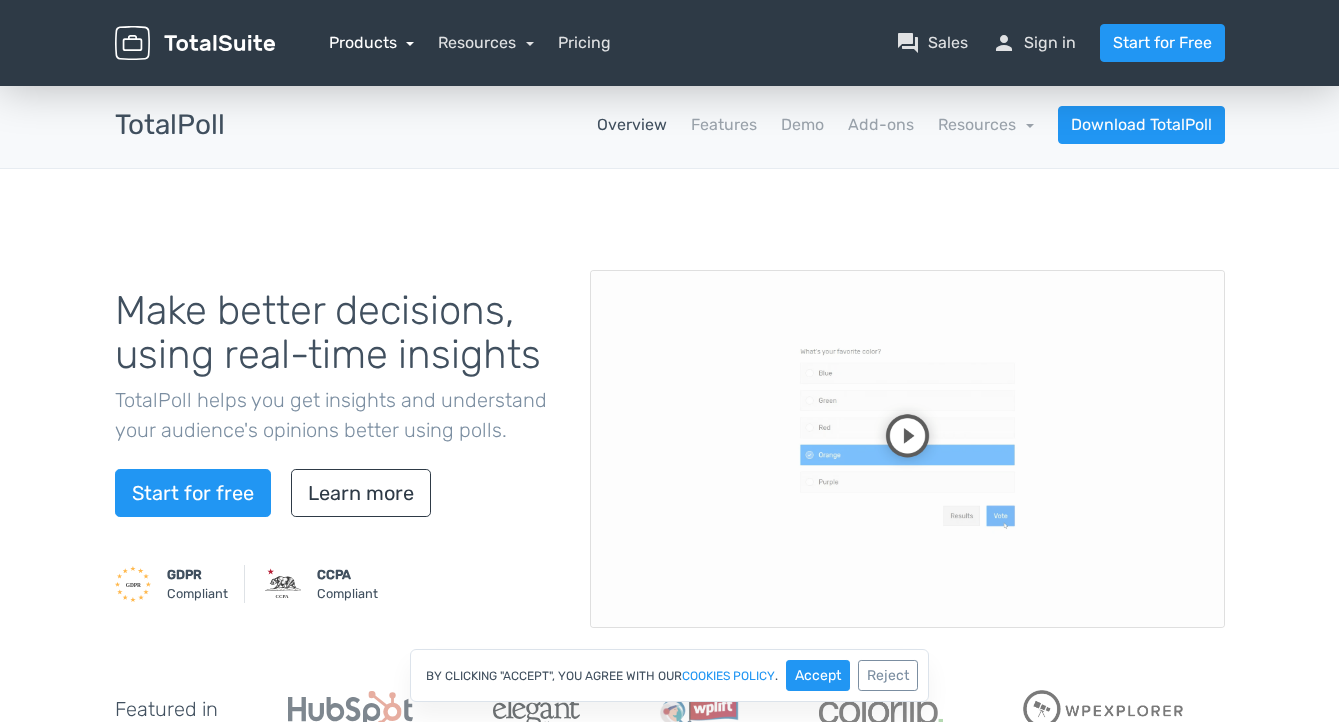 click on "Products" at bounding box center (372, 42) 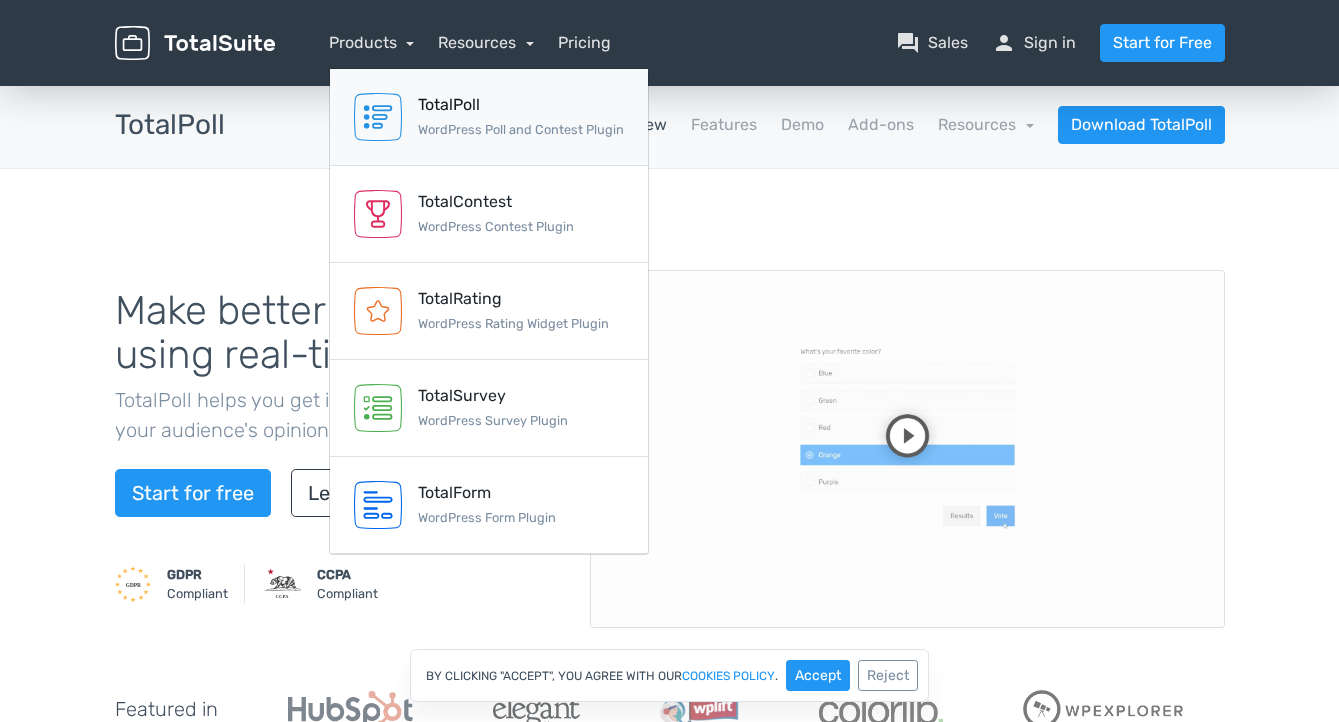 click on "TotalPoll" at bounding box center (521, 105) 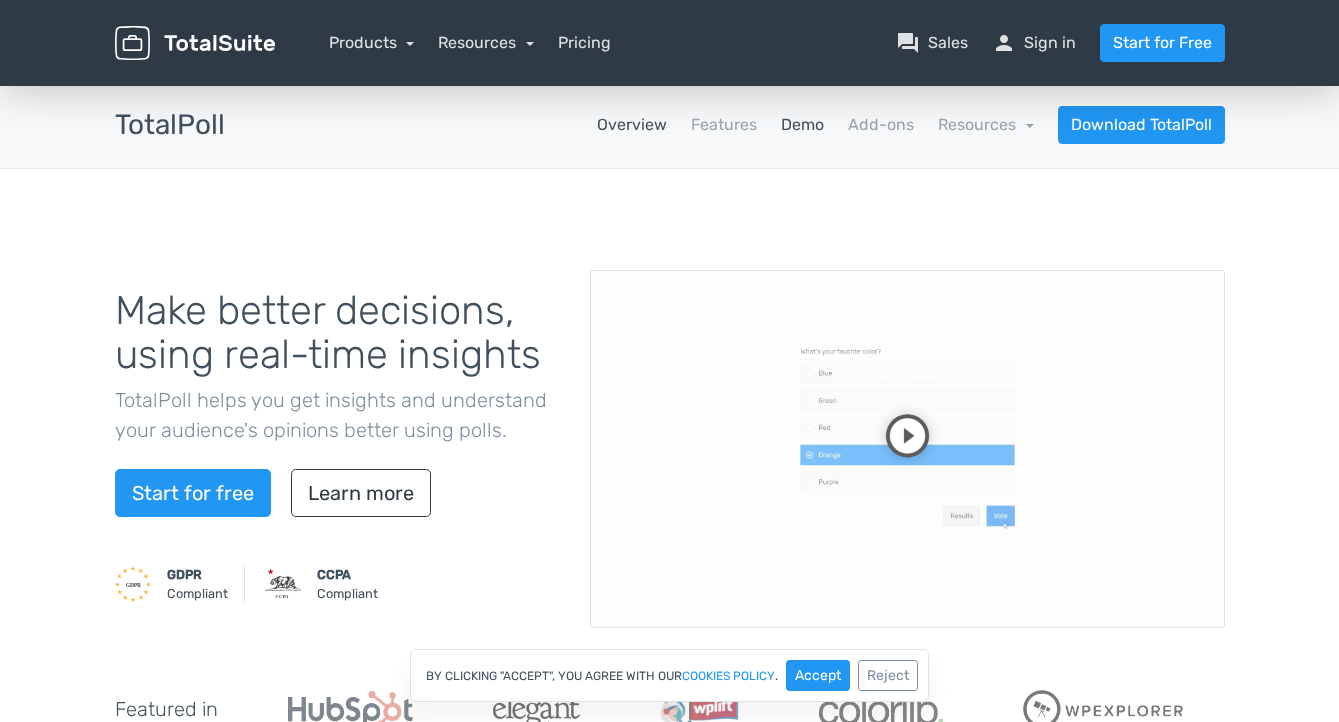 click on "Demo" at bounding box center (802, 125) 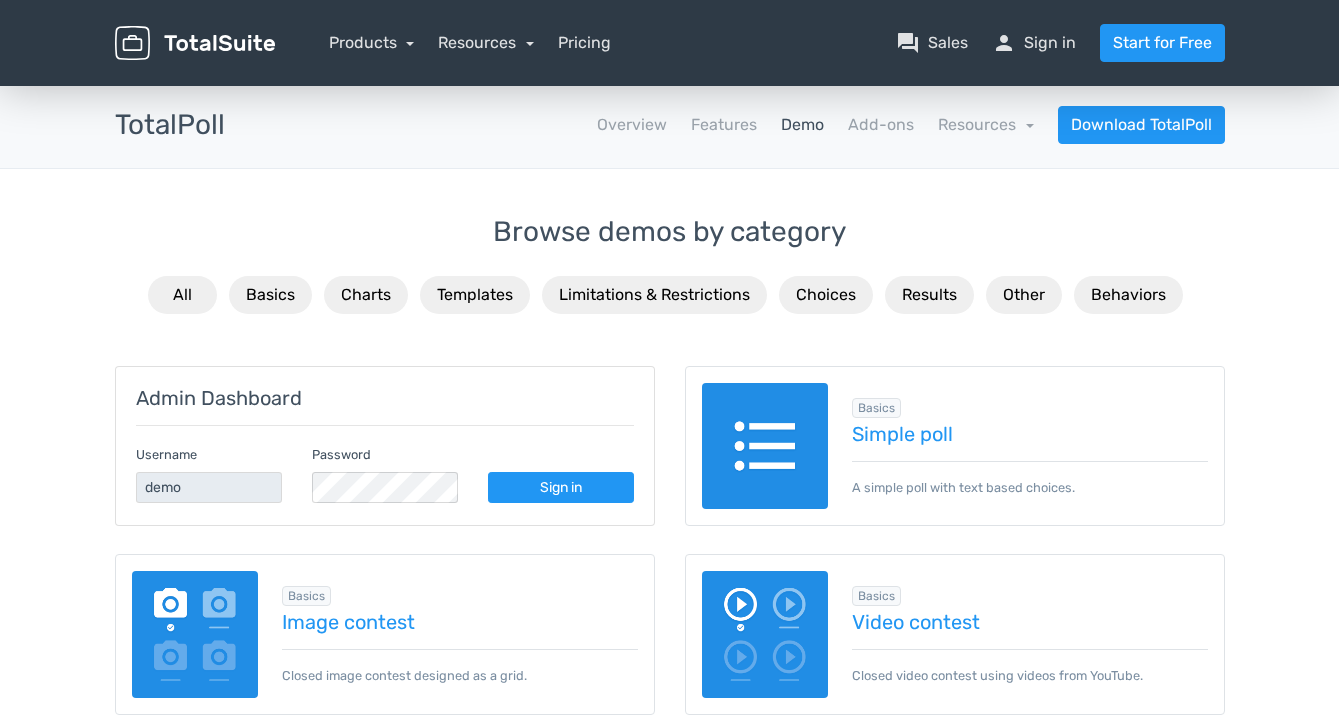 scroll, scrollTop: 0, scrollLeft: 0, axis: both 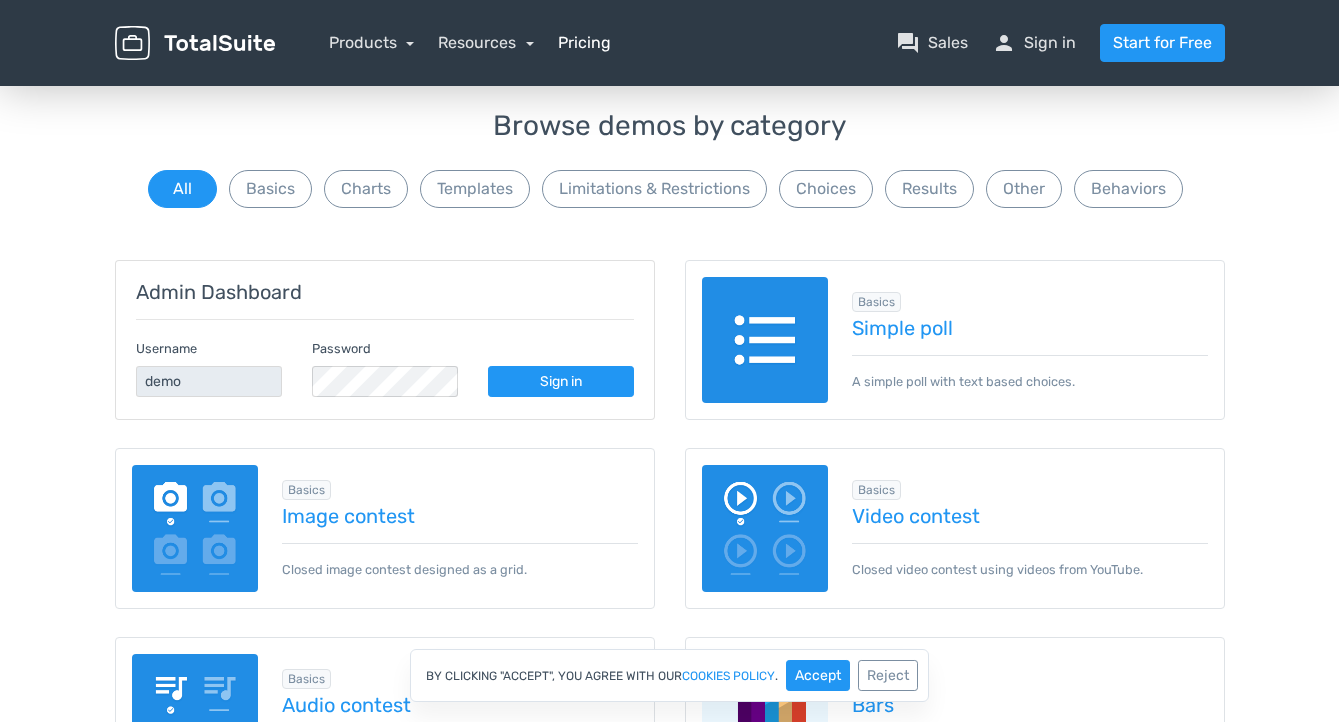 click on "Pricing" at bounding box center (584, 43) 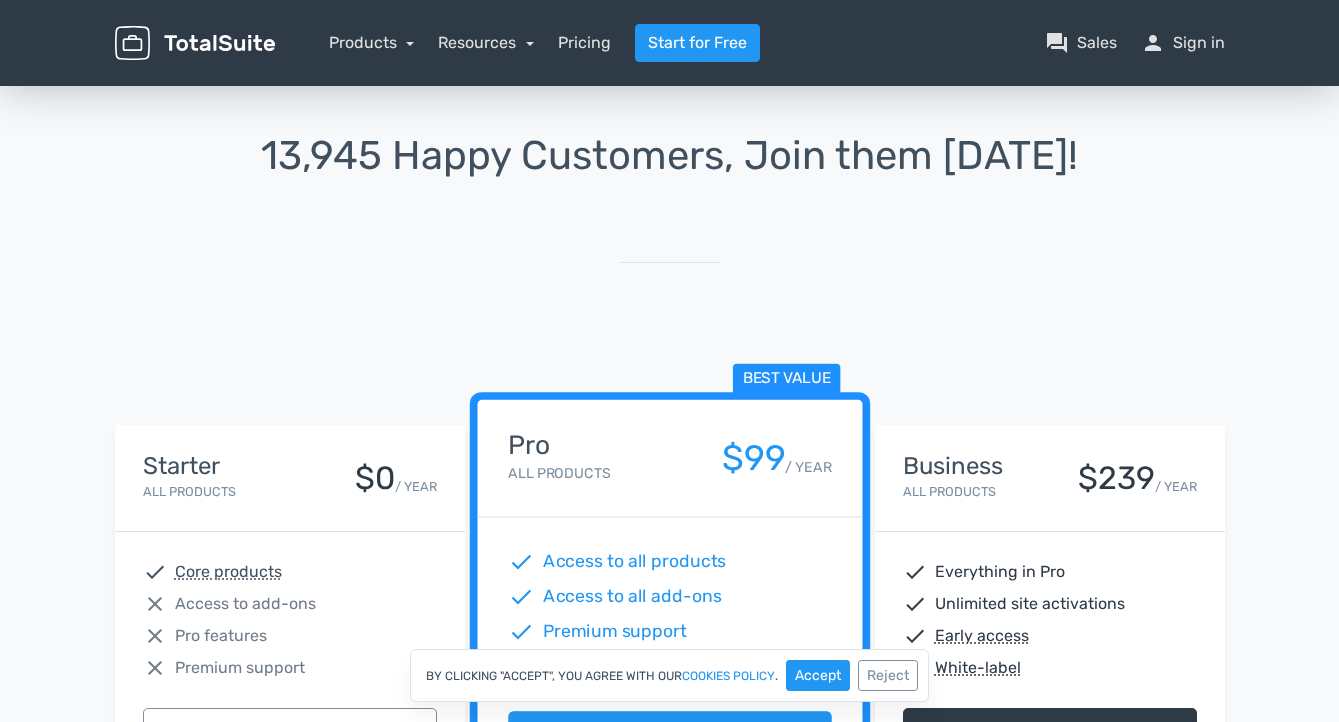 scroll, scrollTop: 0, scrollLeft: 0, axis: both 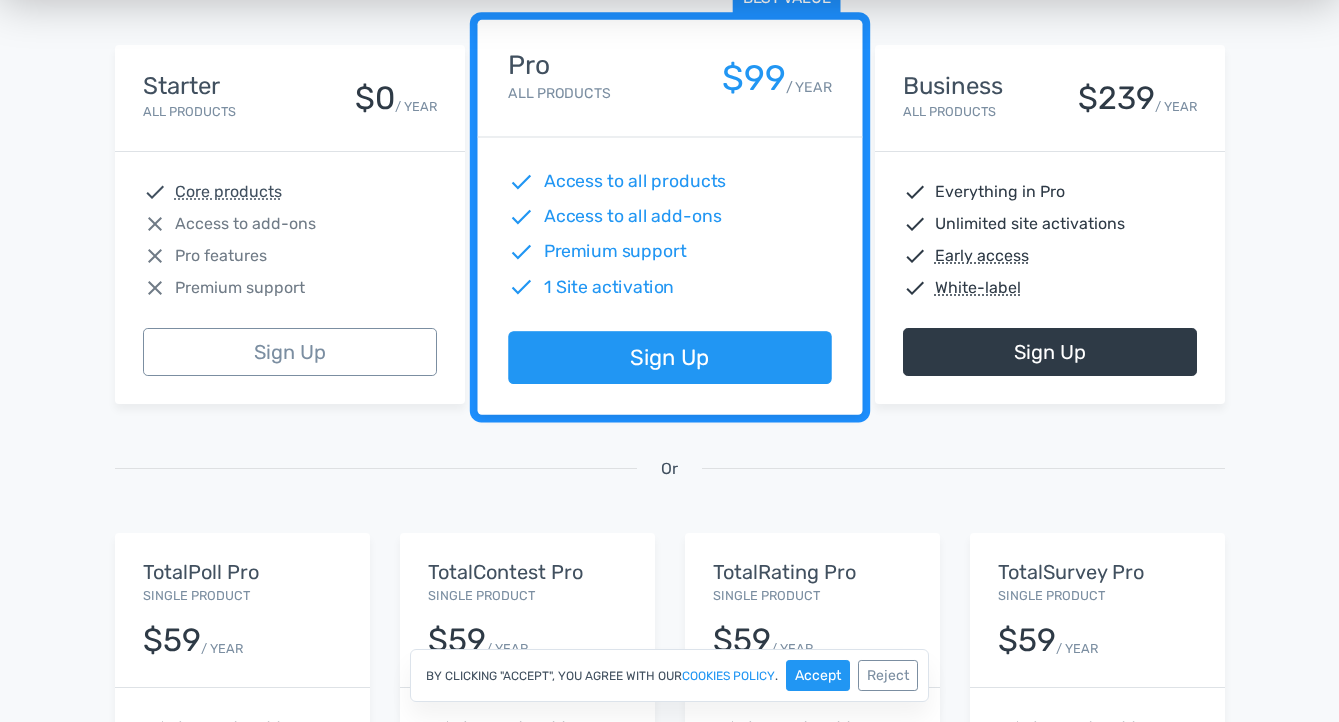 click on "Or" at bounding box center [670, 492] 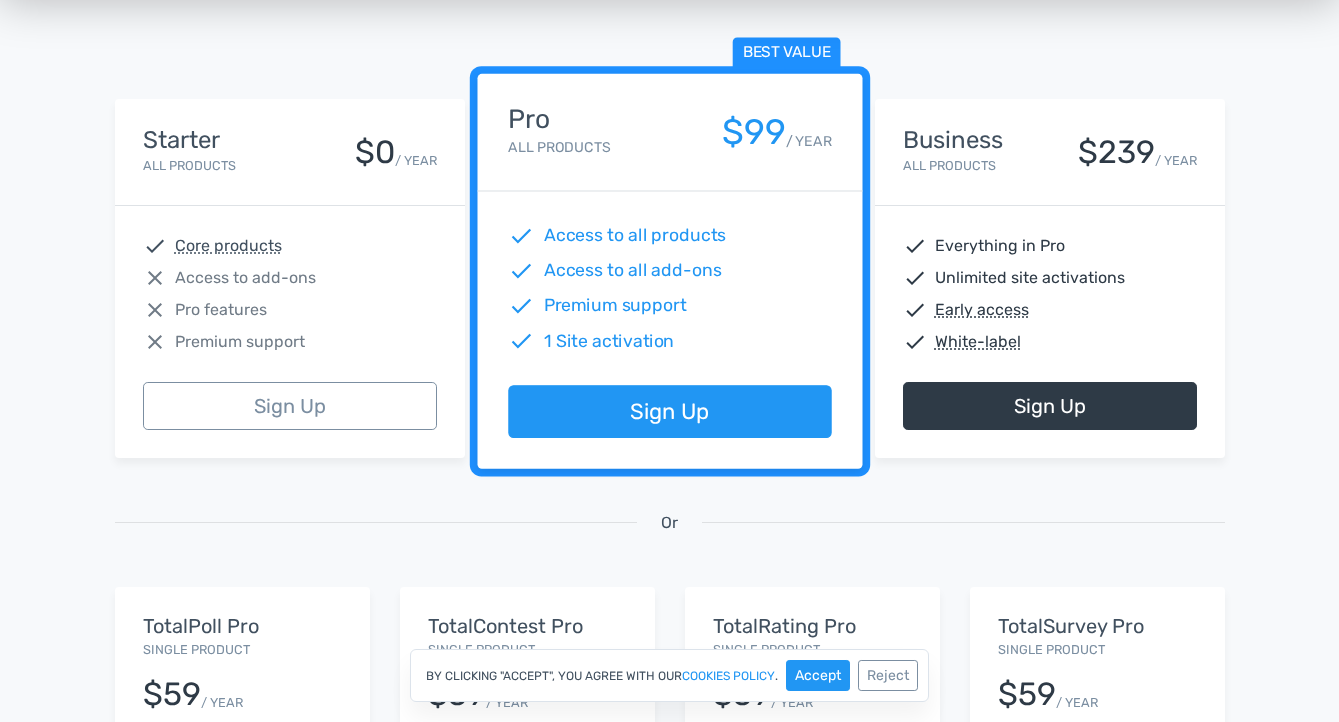 scroll, scrollTop: 321, scrollLeft: 0, axis: vertical 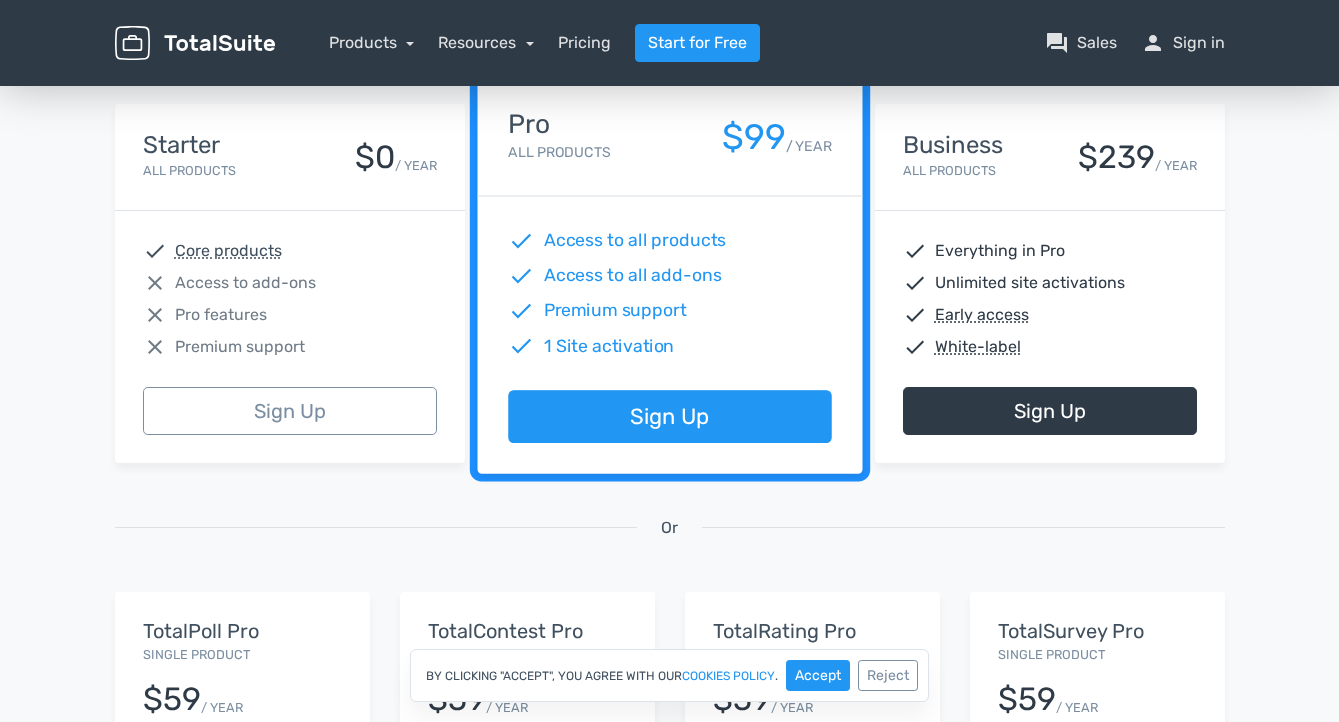 drag, startPoint x: 934, startPoint y: 285, endPoint x: 1178, endPoint y: 266, distance: 244.73863 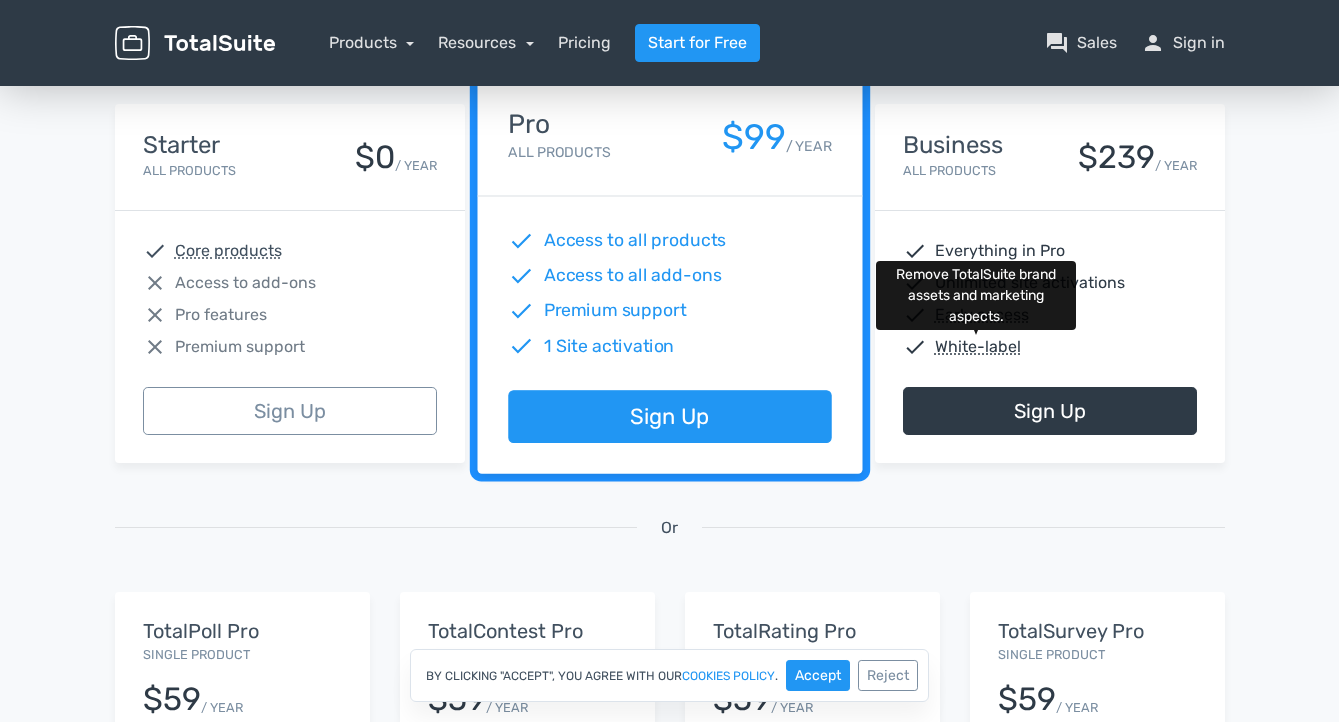 click on "White-label" at bounding box center [978, 347] 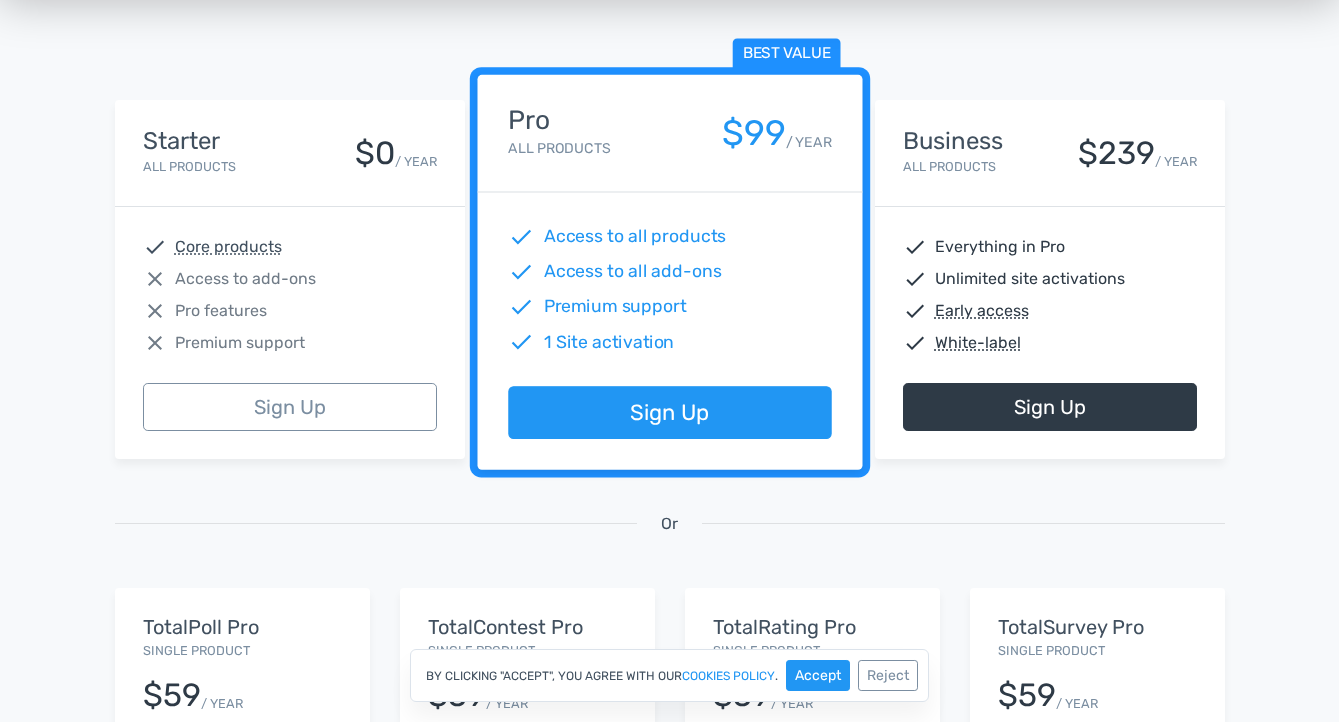 scroll, scrollTop: 310, scrollLeft: 0, axis: vertical 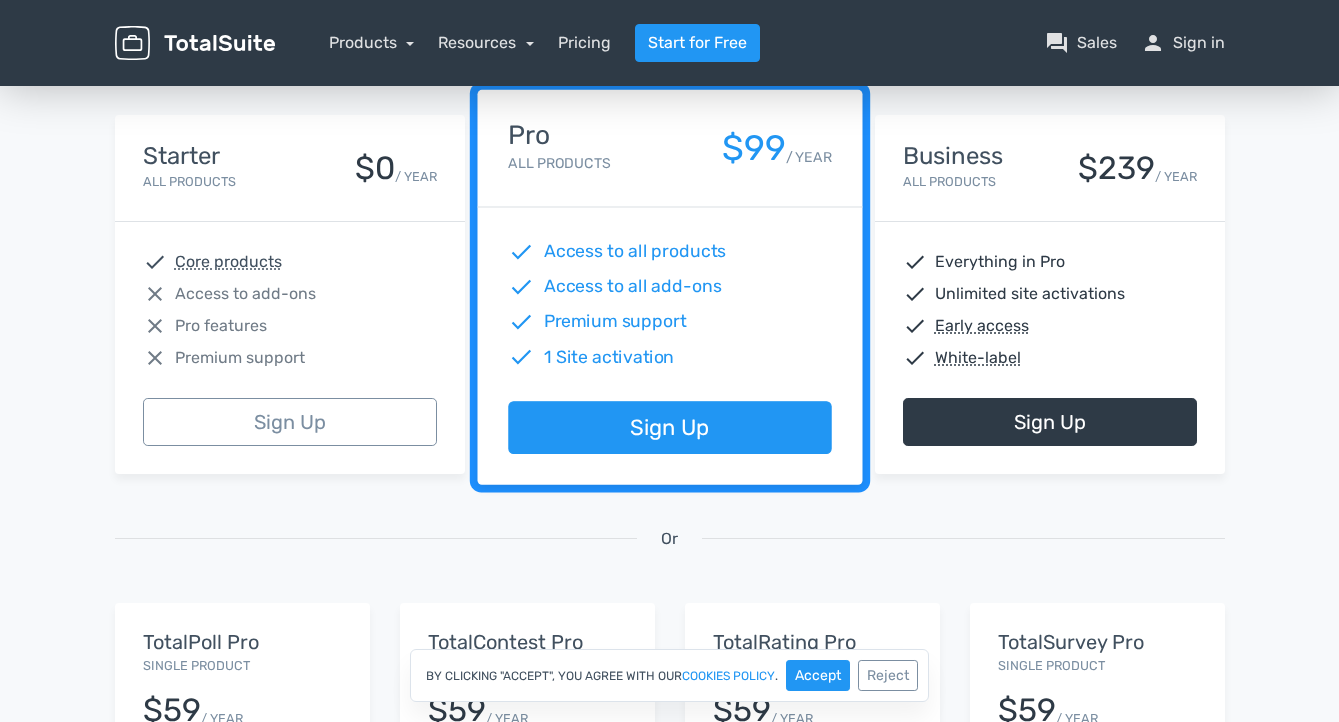 drag, startPoint x: 937, startPoint y: 359, endPoint x: 1024, endPoint y: 358, distance: 87.005745 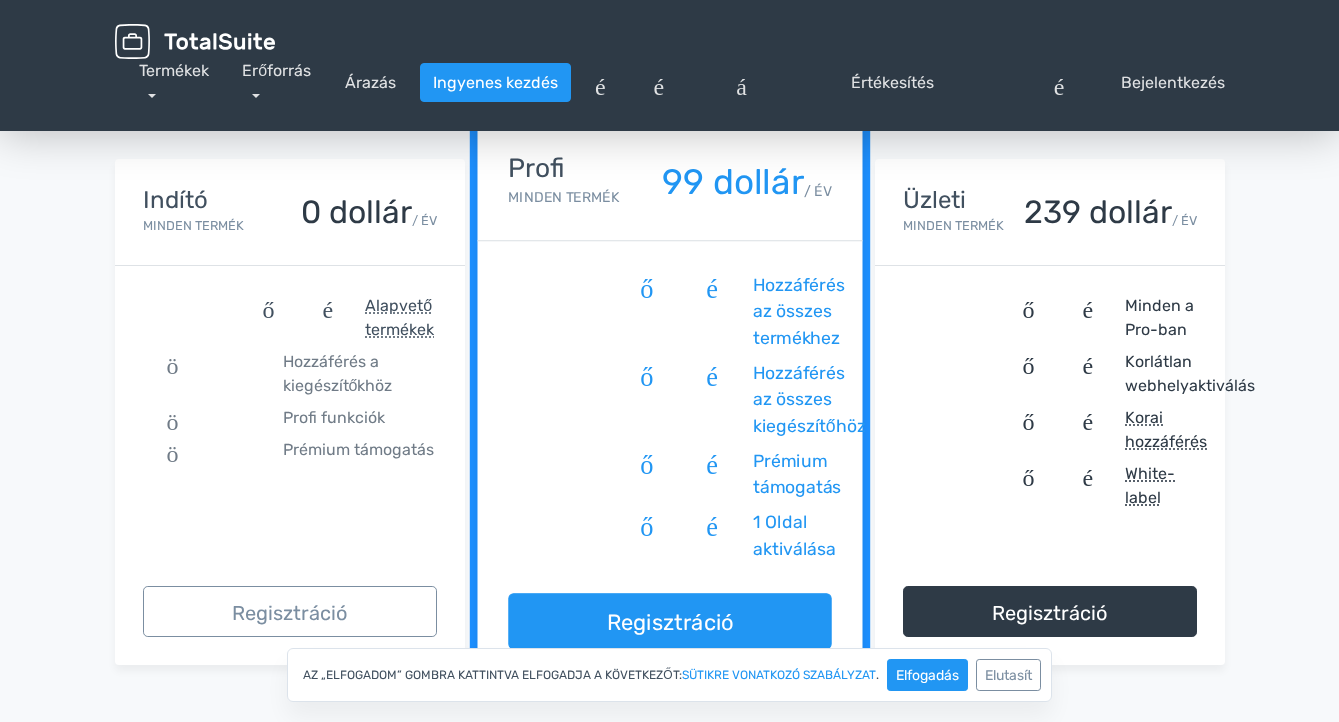 click on "13 945 elégedett ügyfél, csatlakozzon hozzájuk még ma!   Kiváló 5/5                       101  értékelés  alapján     Kiemelt             Indító   Minden termék   0 dollár   / ÉV   ellenőrzés   Alapvető termékek   közeli   Hozzáférés a kiegészítőkhöz   közeli   Profi funkciók   közeli   Prémium támogatás   Regisztráció   Legjobb ár-érték arány   Profi   Minden termék   99 dollár   / ÉV   ellenőrzés   Hozzáférés az összes termékhez   ellenőrzés   Hozzáférés az összes kiegészítőhöz   ellenőrzés   Prémium támogatás   ellenőrzés   1 Oldal aktiválása   Regisztráció   Üzleti   Minden termék   239 dollár   / ÉV   ellenőrzés   Minden a Pro-ban   ellenőrzés   Korlátlan webhelyaktiválás   ellenőrzés
Korai hozzáférés
ellenőrzés
White-label
Regisztráció     Vagy     TotalPoll Pro" at bounding box center [669, 561] 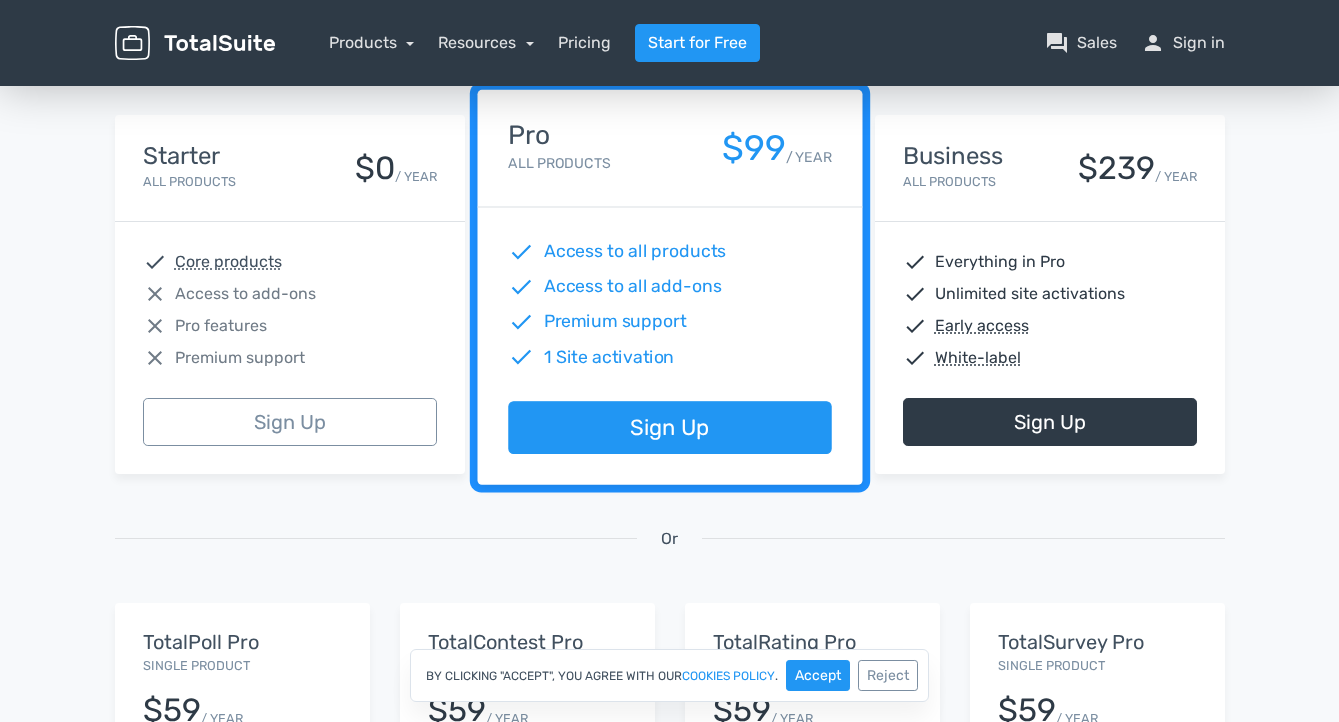 click on "Starter   All Products   $0   / YEAR   check   Core
products   close   Access to add-ons   close   Pro features   close   Premium support   Sign Up   Best value   Pro   All Products   $99   / YEAR   check   Access to all products   check   Access to all add-ons   check   Premium support   check   1 Site activation   Sign Up   Business   All Products   $239   / YEAR   check   Everything in Pro   check   Unlimited site activations   check
Early access
check
White-label
Sign Up     Or     TotalPoll Pro   Single Product   $59   / YEAR   check   Access to add-ons   check   Premium support   check   1 Site activation   Sign Up   TotalContest Pro   Single Product   $59   / YEAR   check   Access to add-ons   check   Premium support   check   1 Site activation   Sign Up   TotalRating Pro   Single Product   $59   / YEAR   check     check" at bounding box center (670, 556) 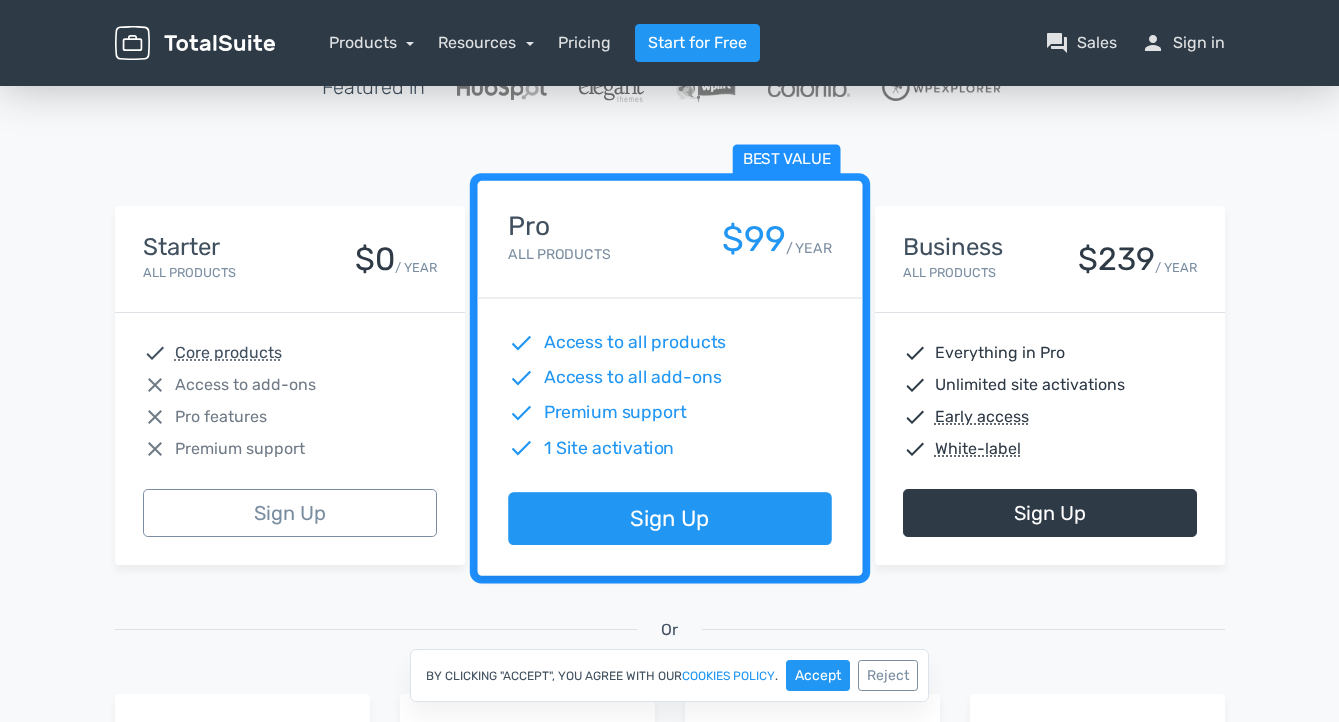 scroll, scrollTop: 0, scrollLeft: 0, axis: both 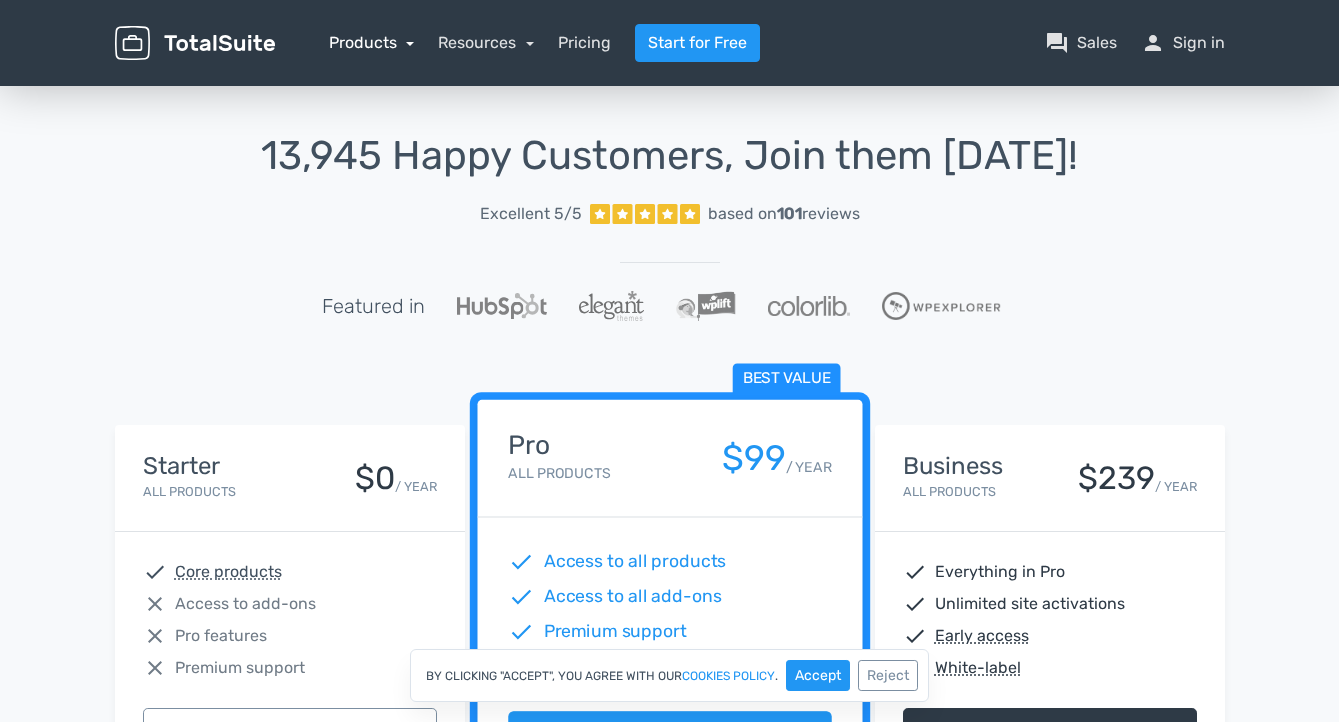 click on "Products" at bounding box center (372, 42) 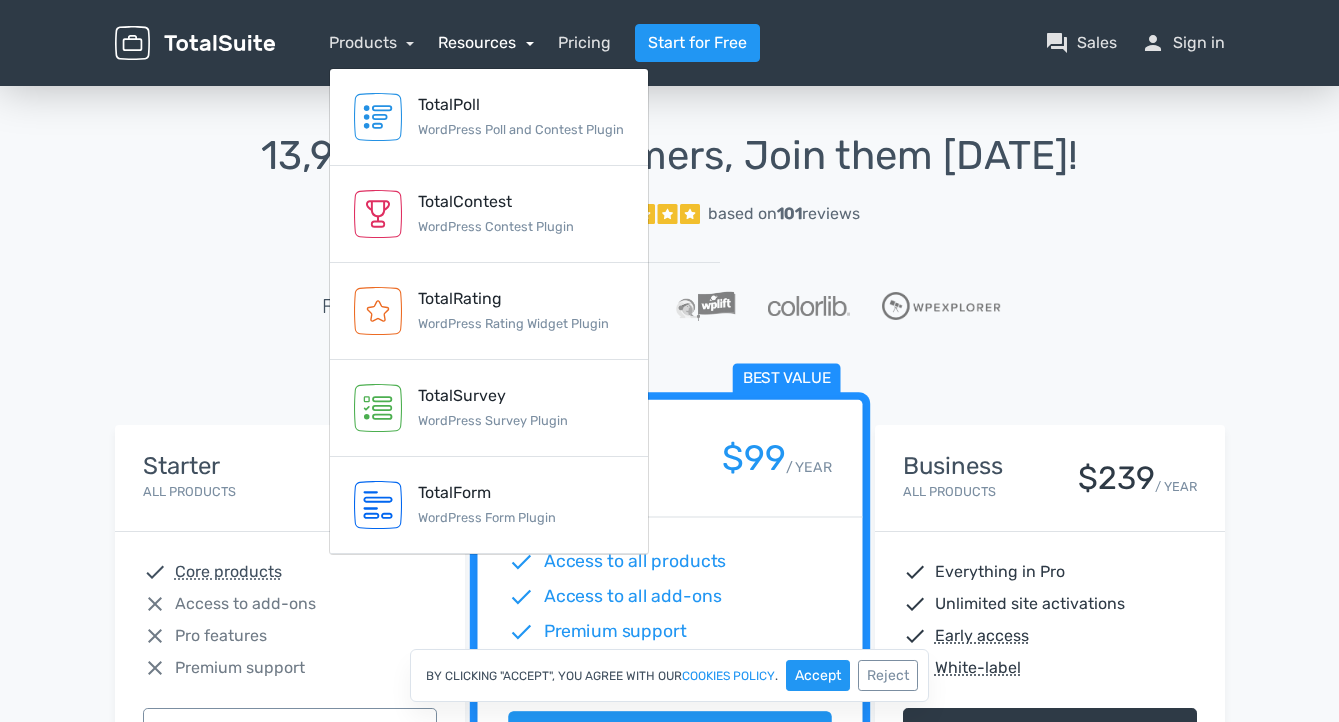 click on "Resources" at bounding box center [486, 42] 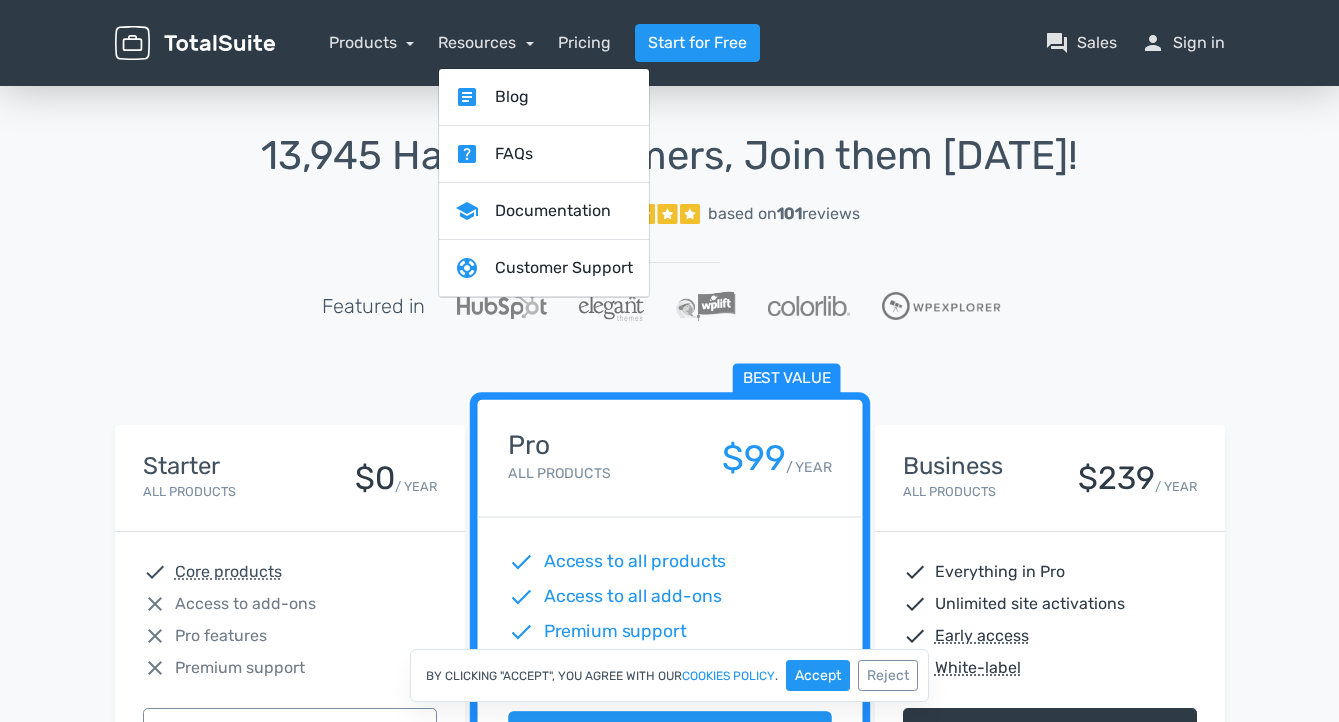 click at bounding box center [195, 43] 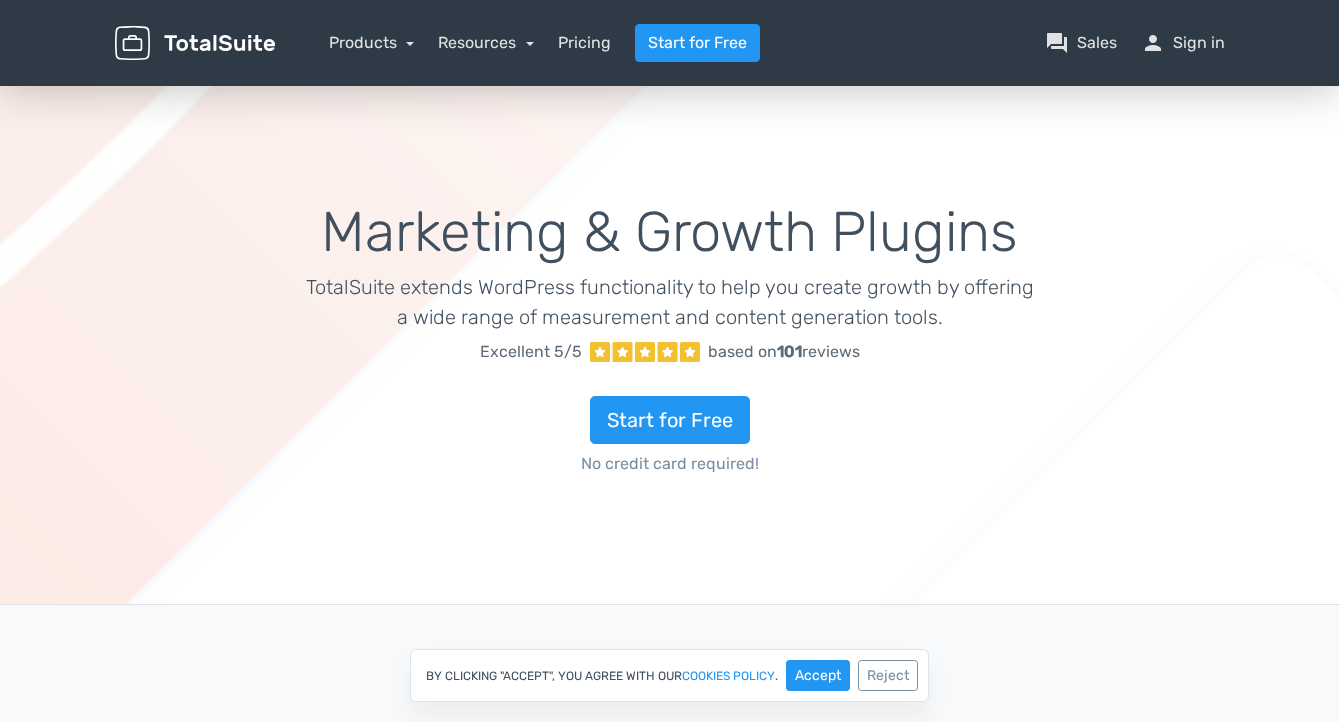 scroll, scrollTop: 0, scrollLeft: 0, axis: both 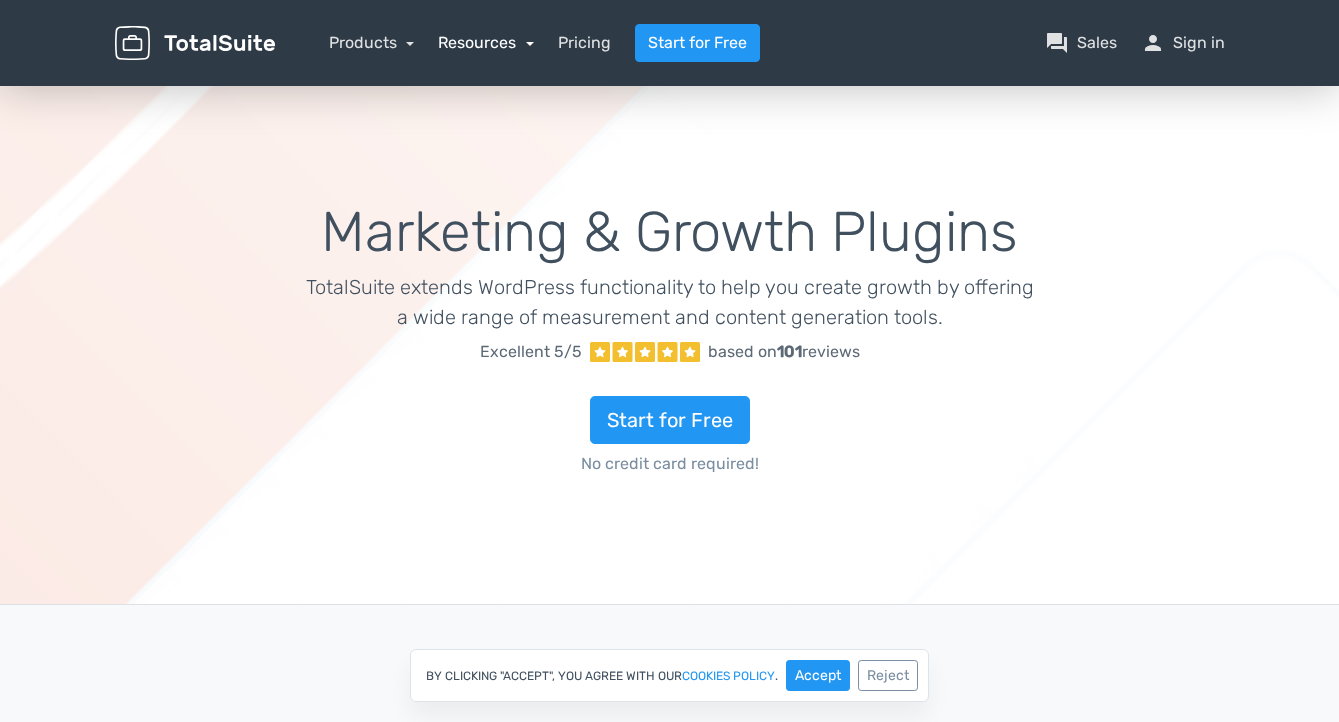 click on "Resources" at bounding box center [486, 42] 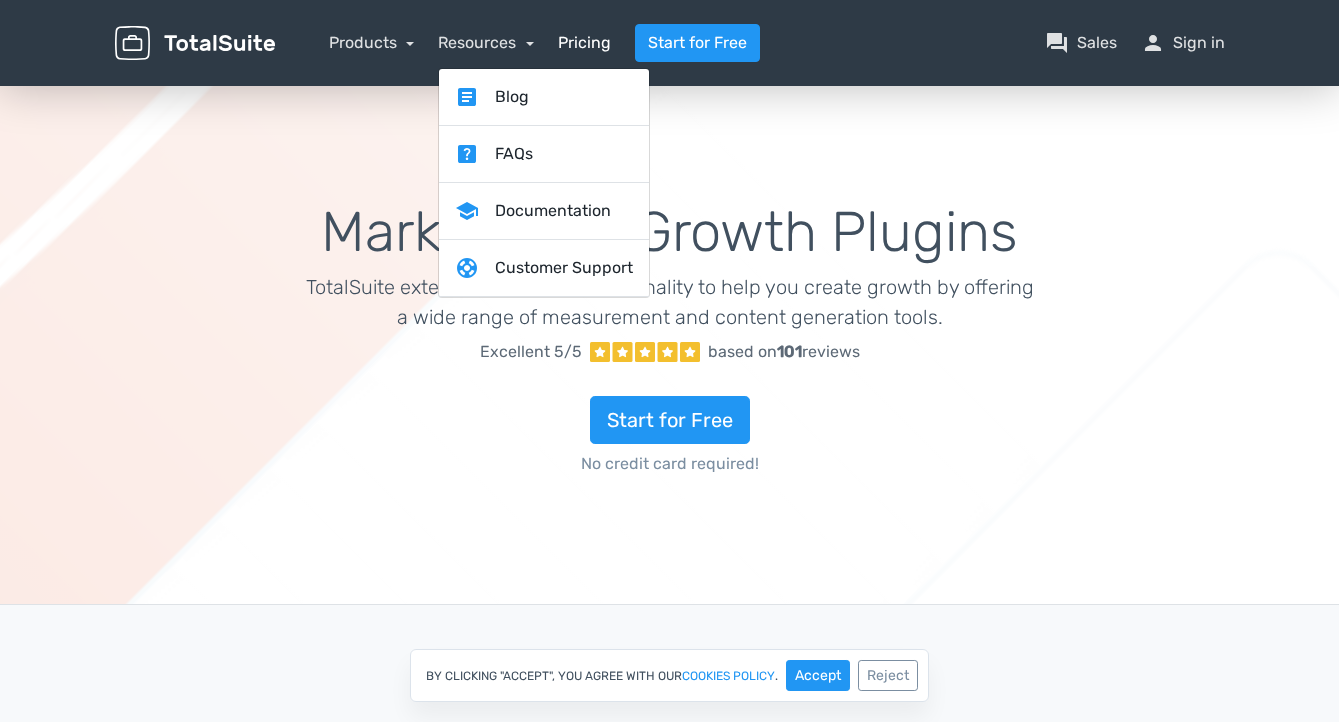 click on "Pricing" at bounding box center [584, 43] 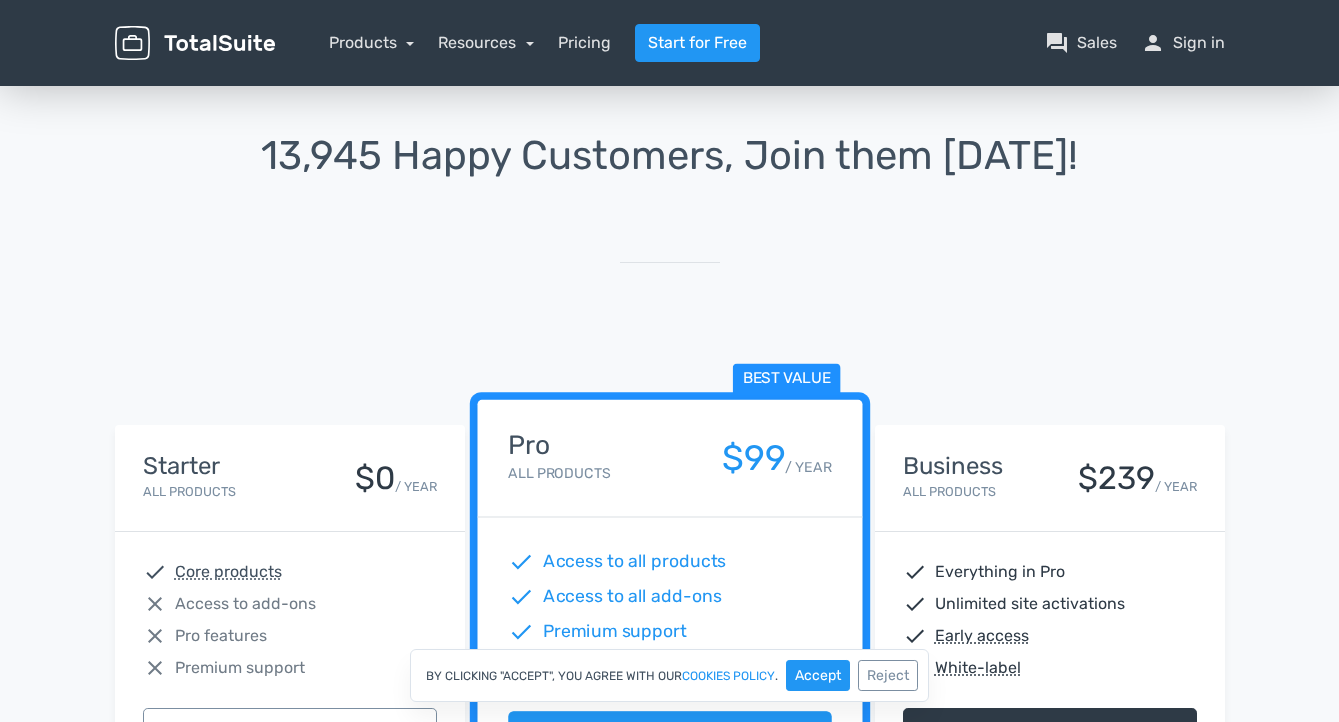 scroll, scrollTop: 0, scrollLeft: 0, axis: both 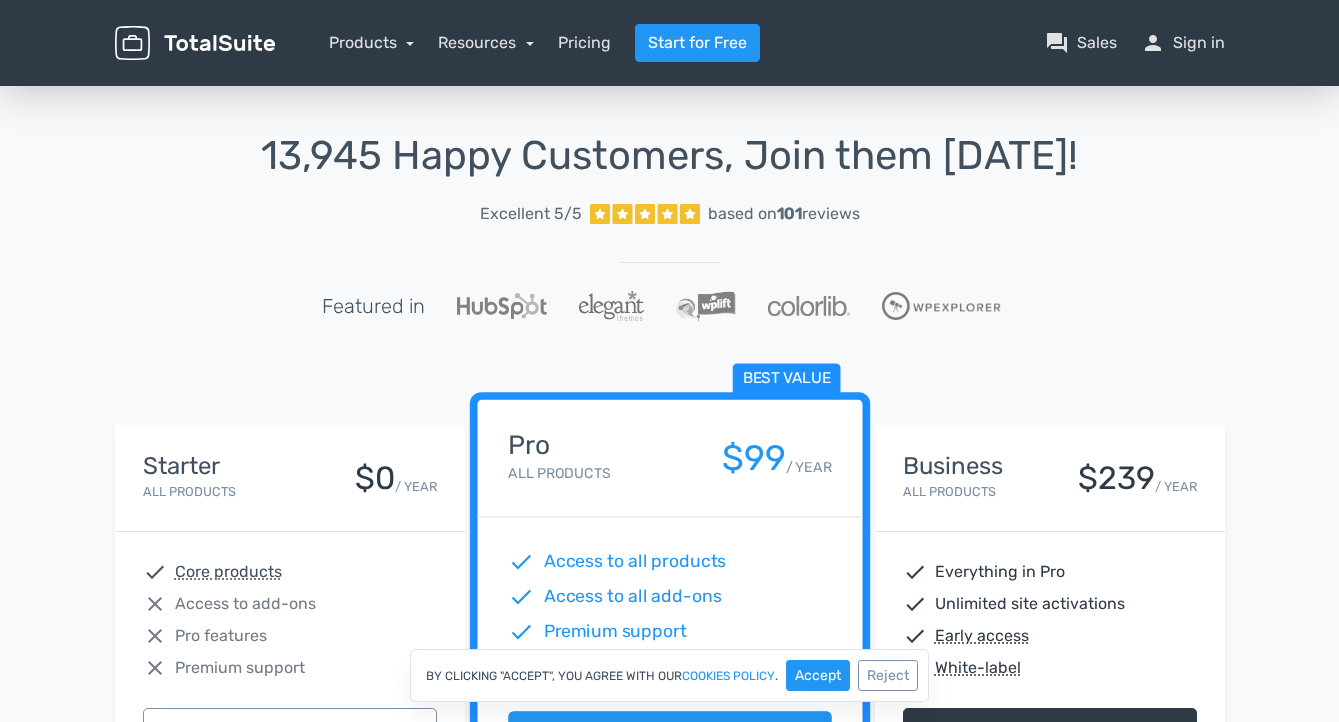 click on "Resources
article
Blog
help_center
FAQs
school
Documentation
support
Customer Support" at bounding box center [486, 43] 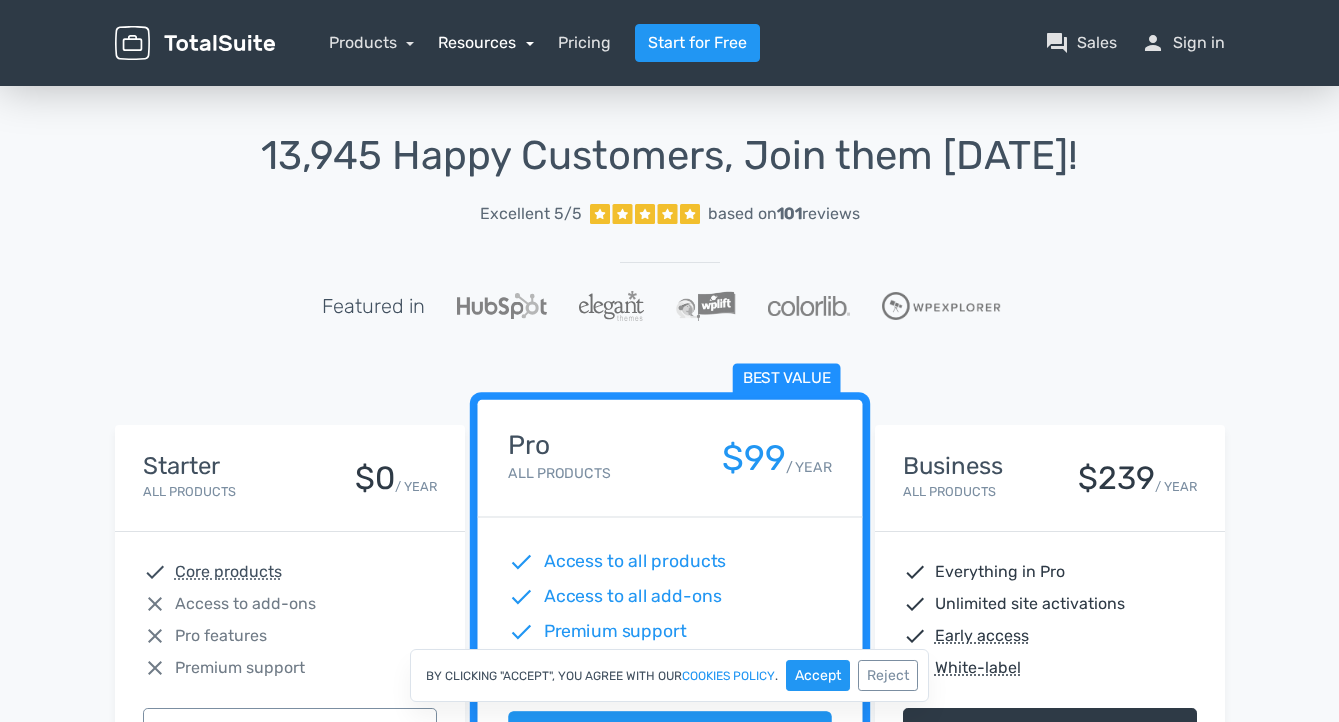 click on "Resources" at bounding box center (486, 42) 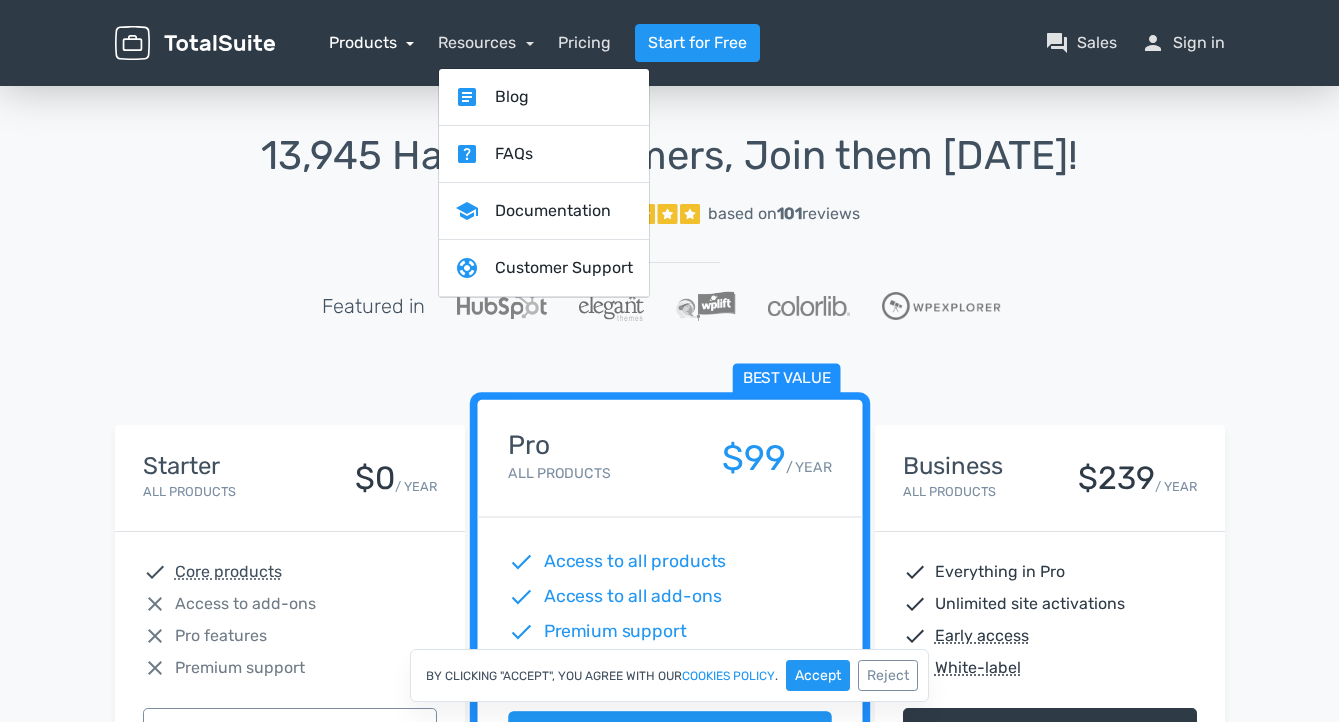 click on "Products" at bounding box center (372, 42) 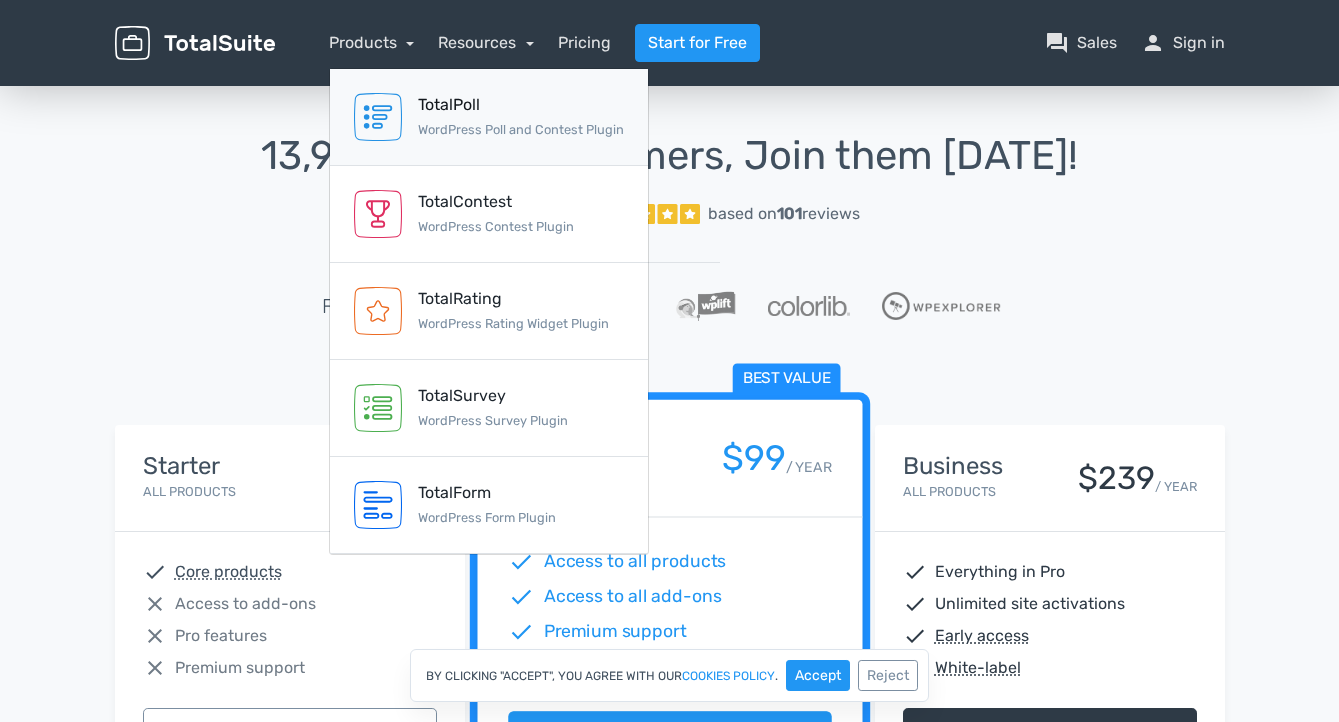click on "TotalPoll" at bounding box center [521, 105] 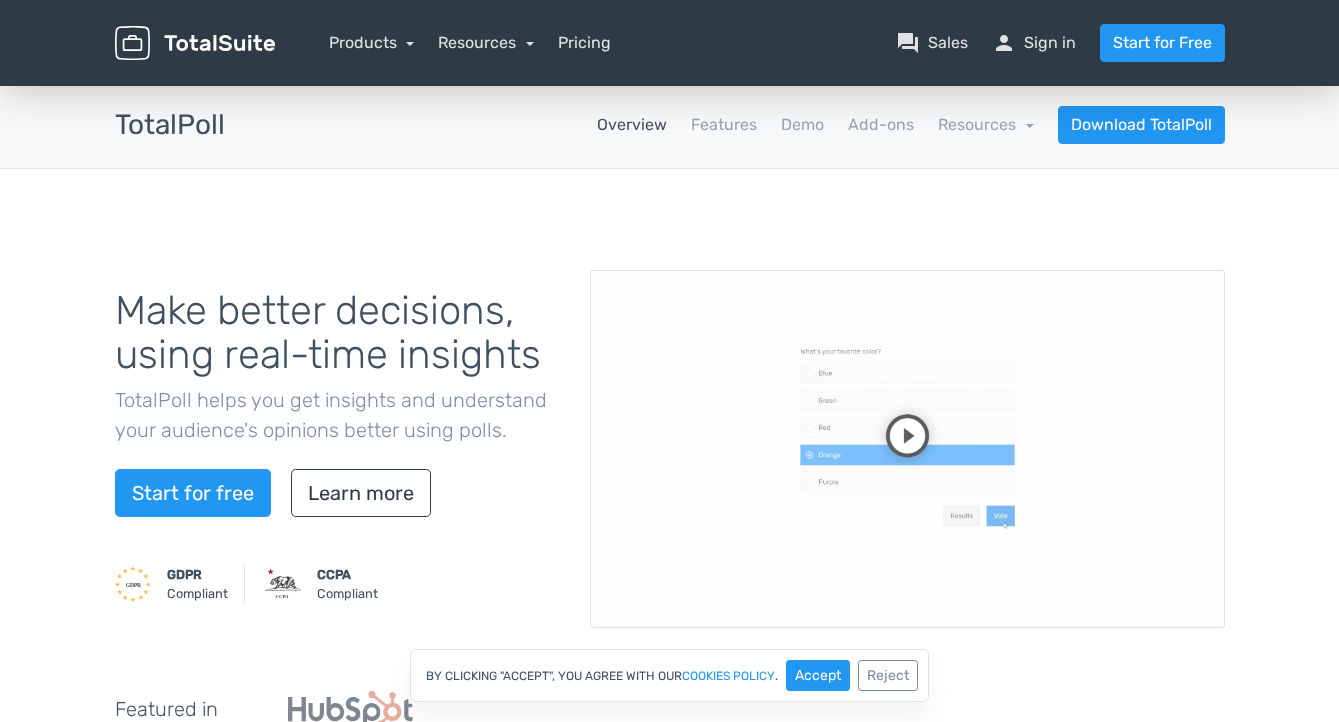 scroll, scrollTop: 0, scrollLeft: 0, axis: both 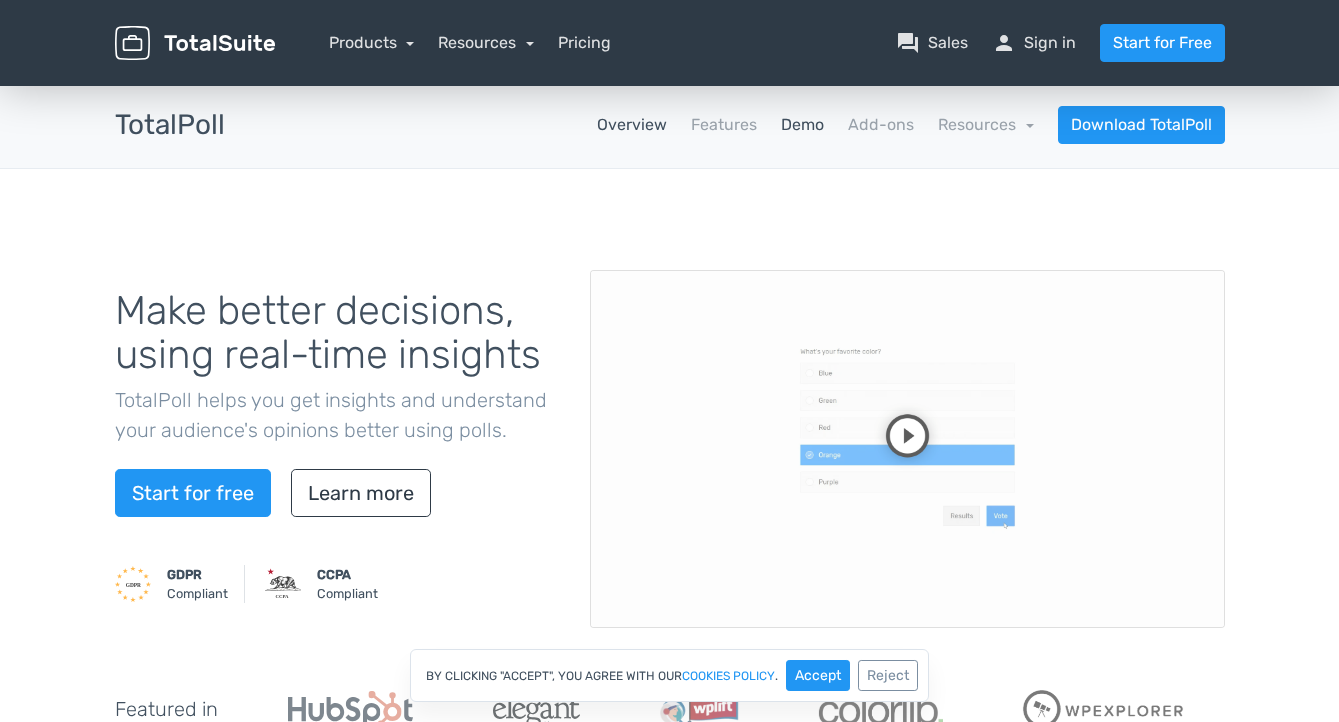 click on "Demo" at bounding box center [802, 125] 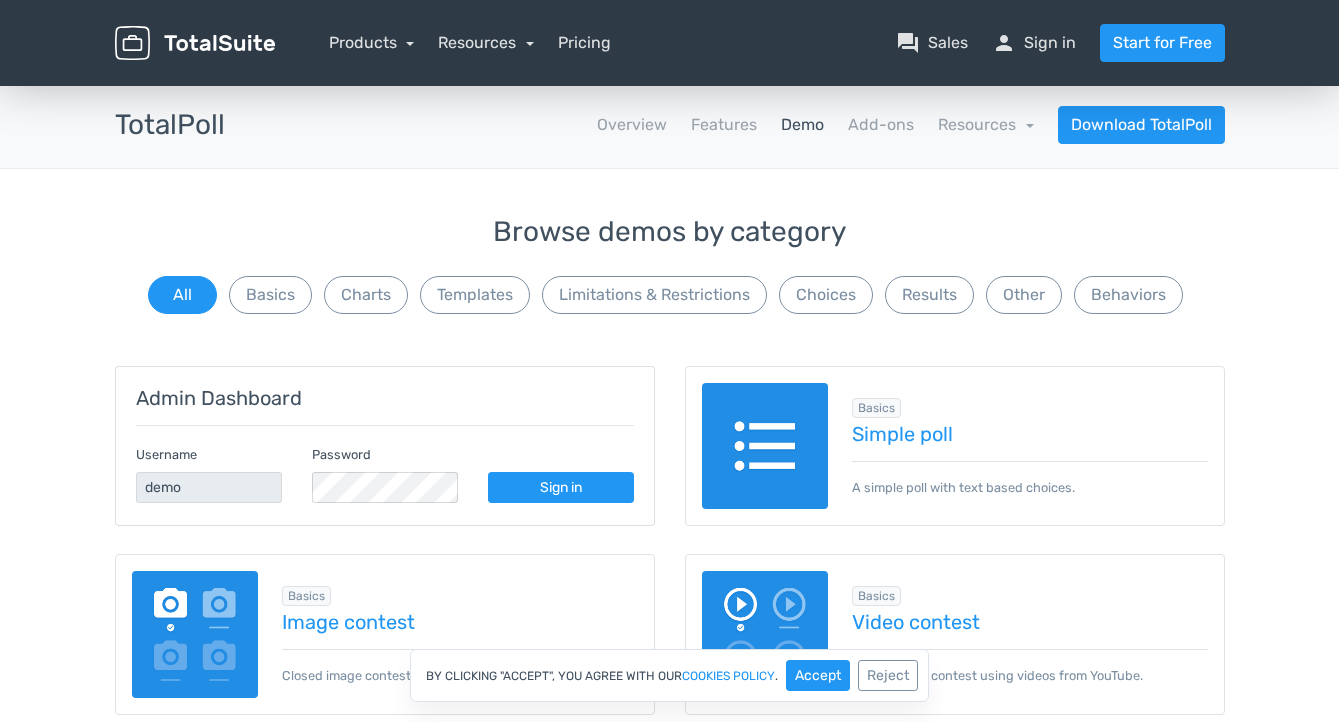 scroll, scrollTop: 0, scrollLeft: 0, axis: both 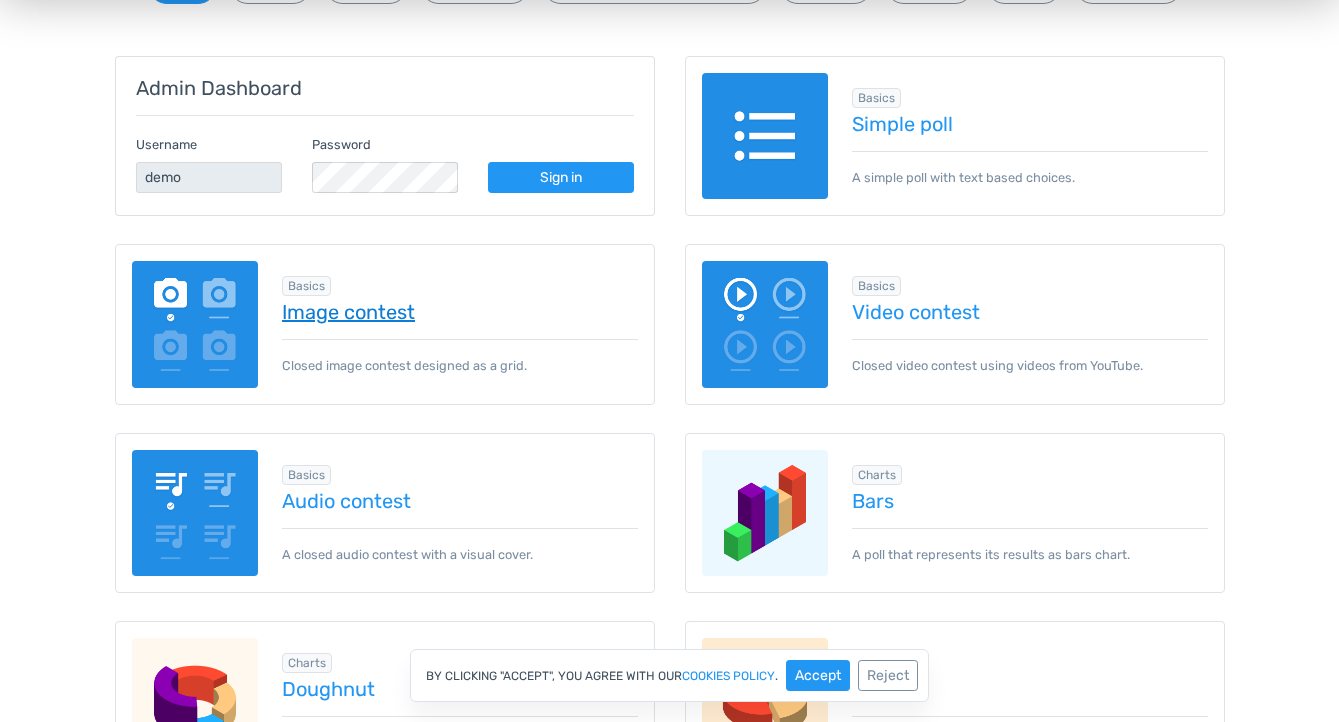 click on "Image contest" at bounding box center (460, 312) 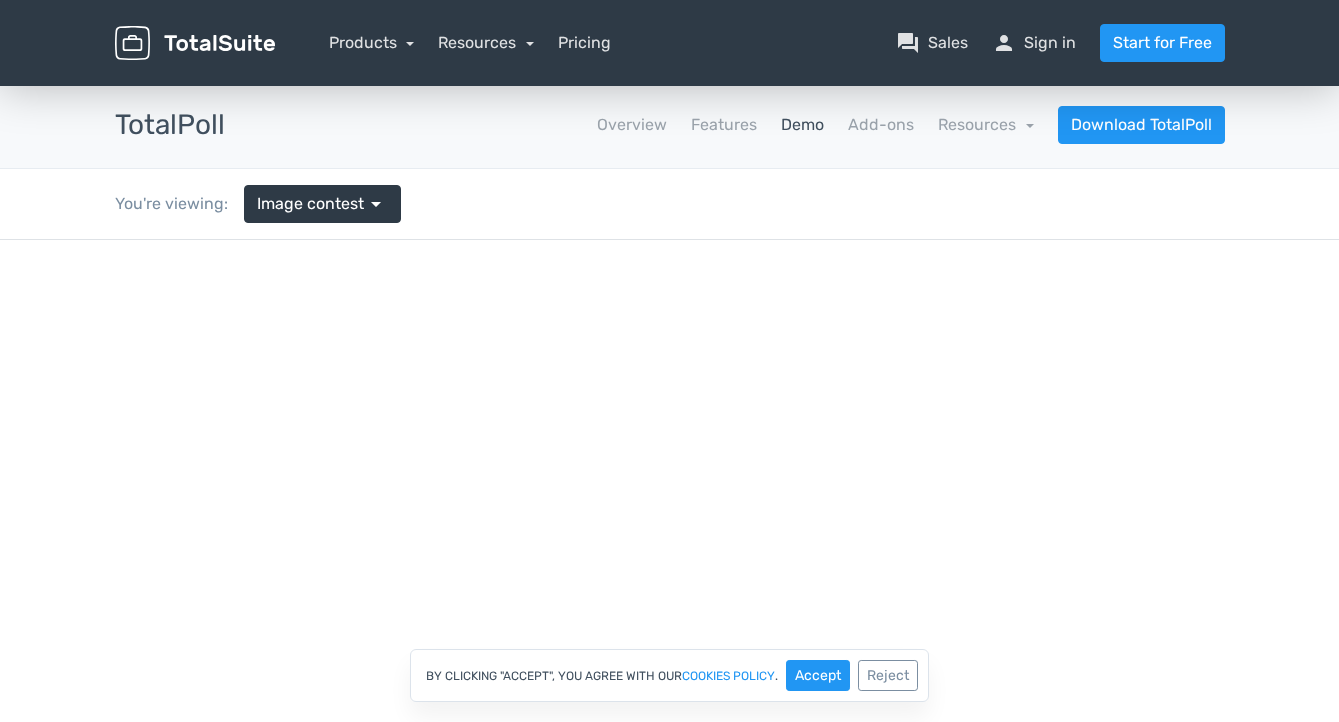 scroll, scrollTop: 0, scrollLeft: 0, axis: both 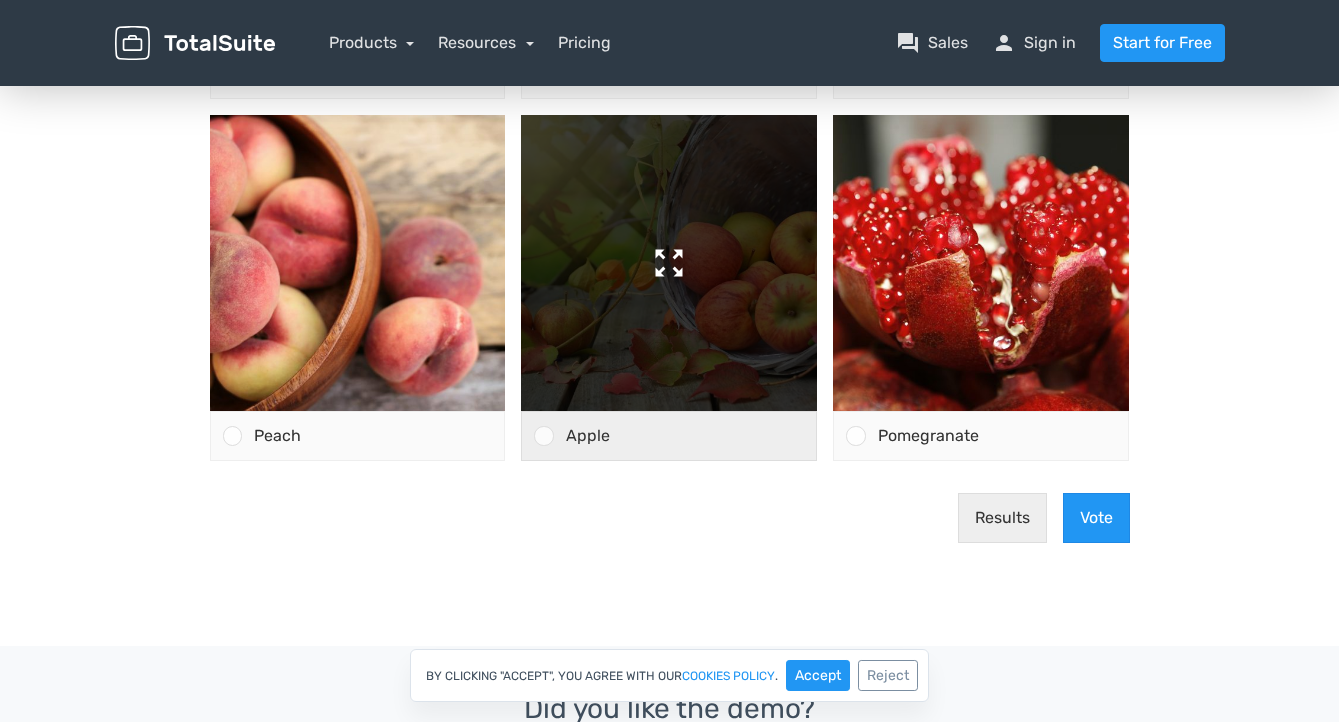 click at bounding box center (669, 263) 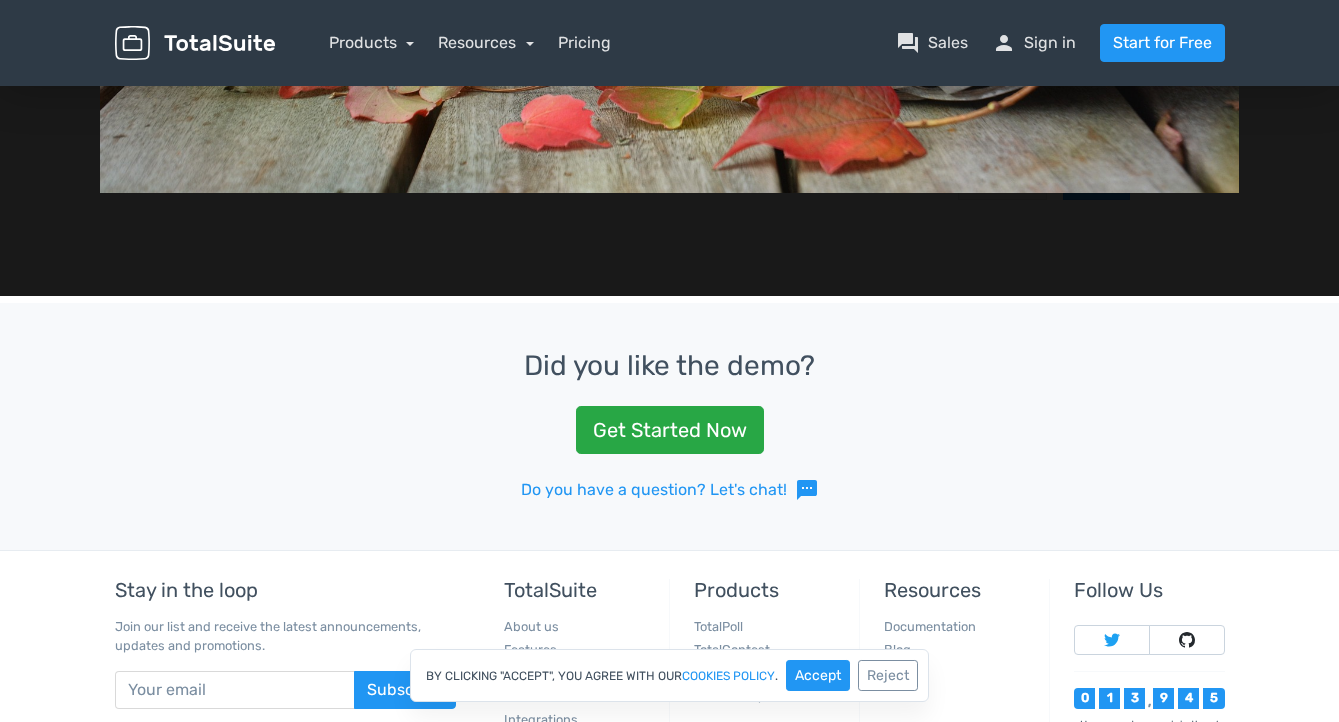 scroll, scrollTop: 872, scrollLeft: 0, axis: vertical 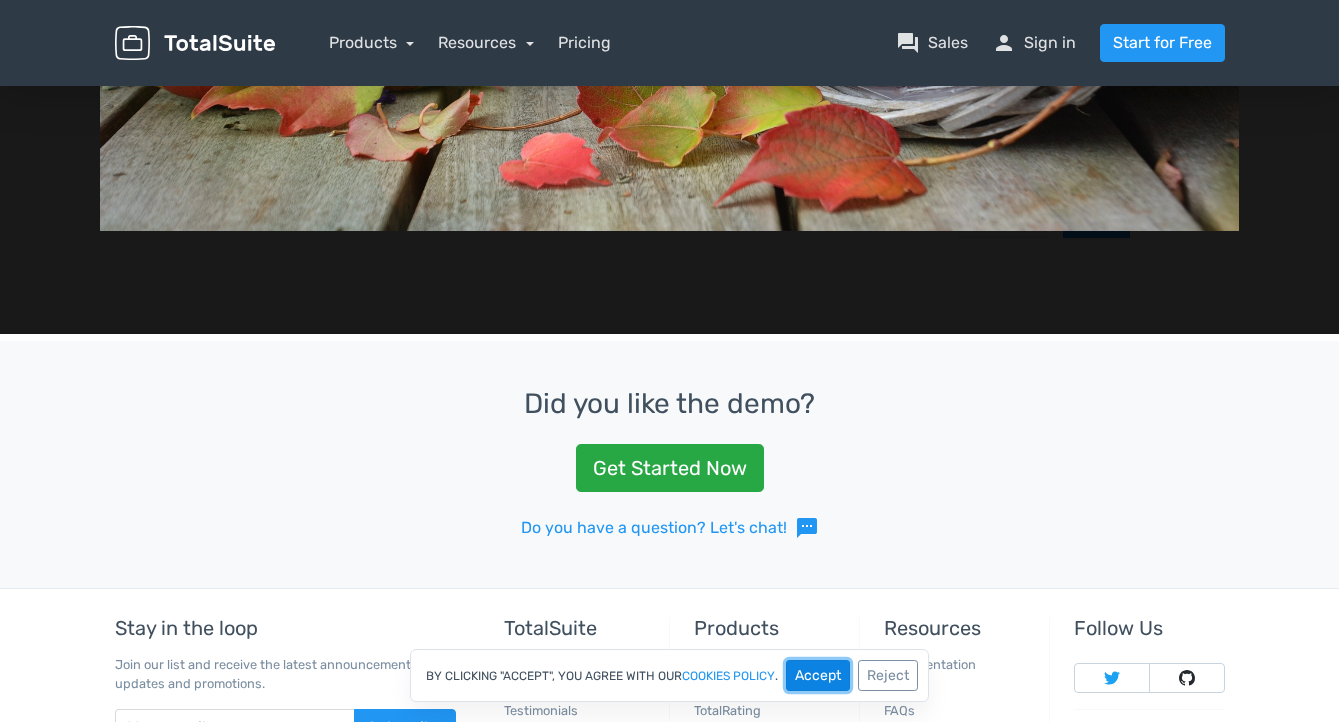 click on "Accept" at bounding box center [818, 675] 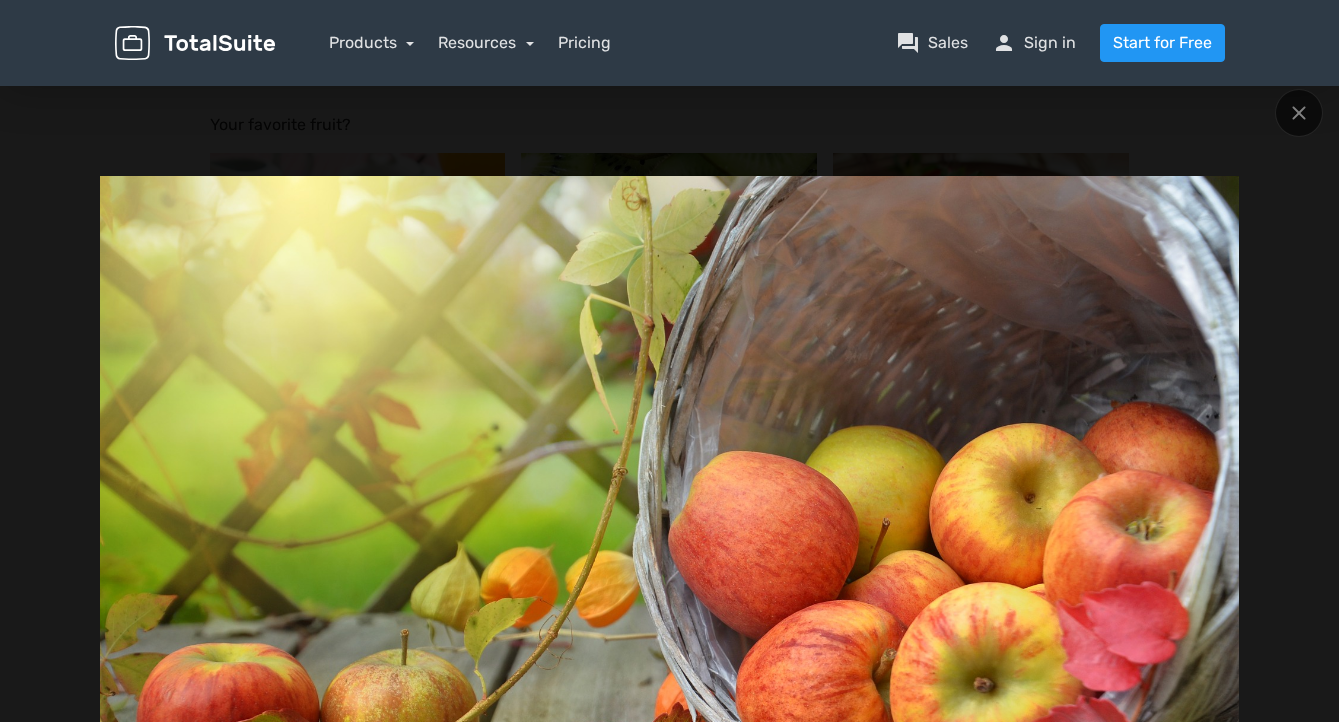 scroll, scrollTop: 173, scrollLeft: 0, axis: vertical 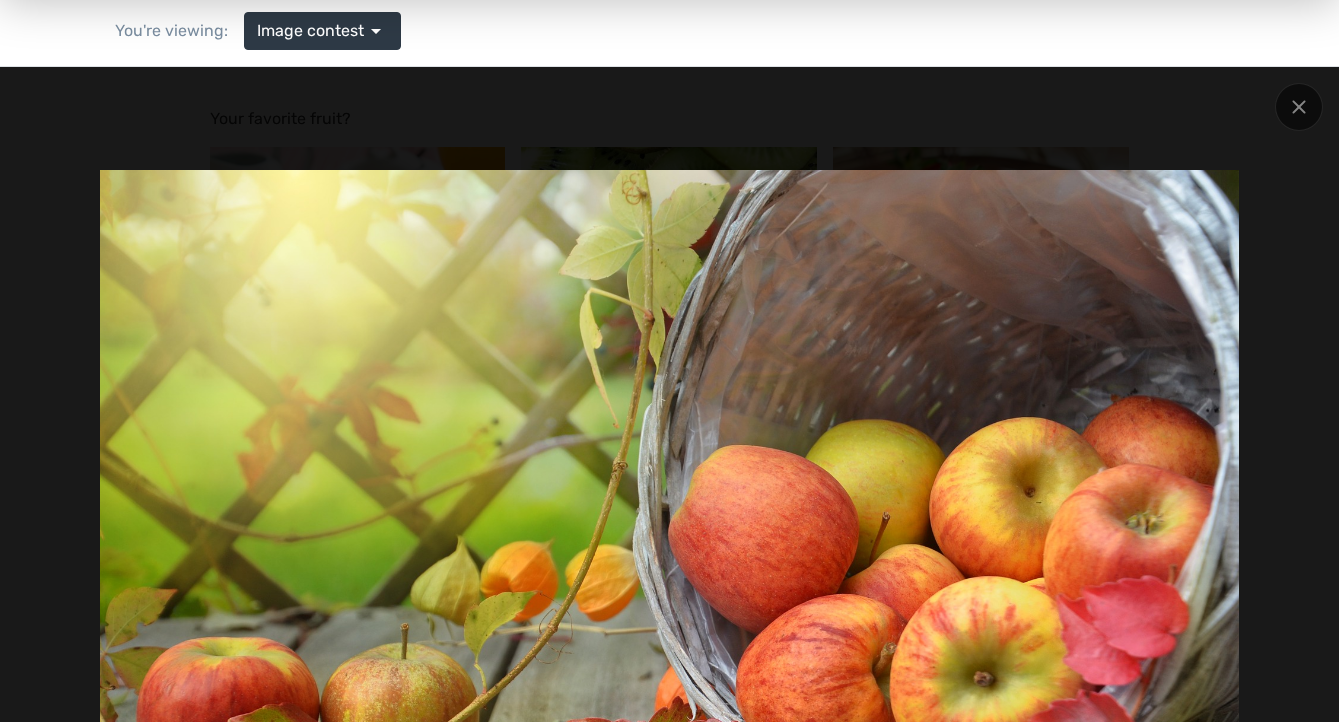 click at bounding box center [669, 549] 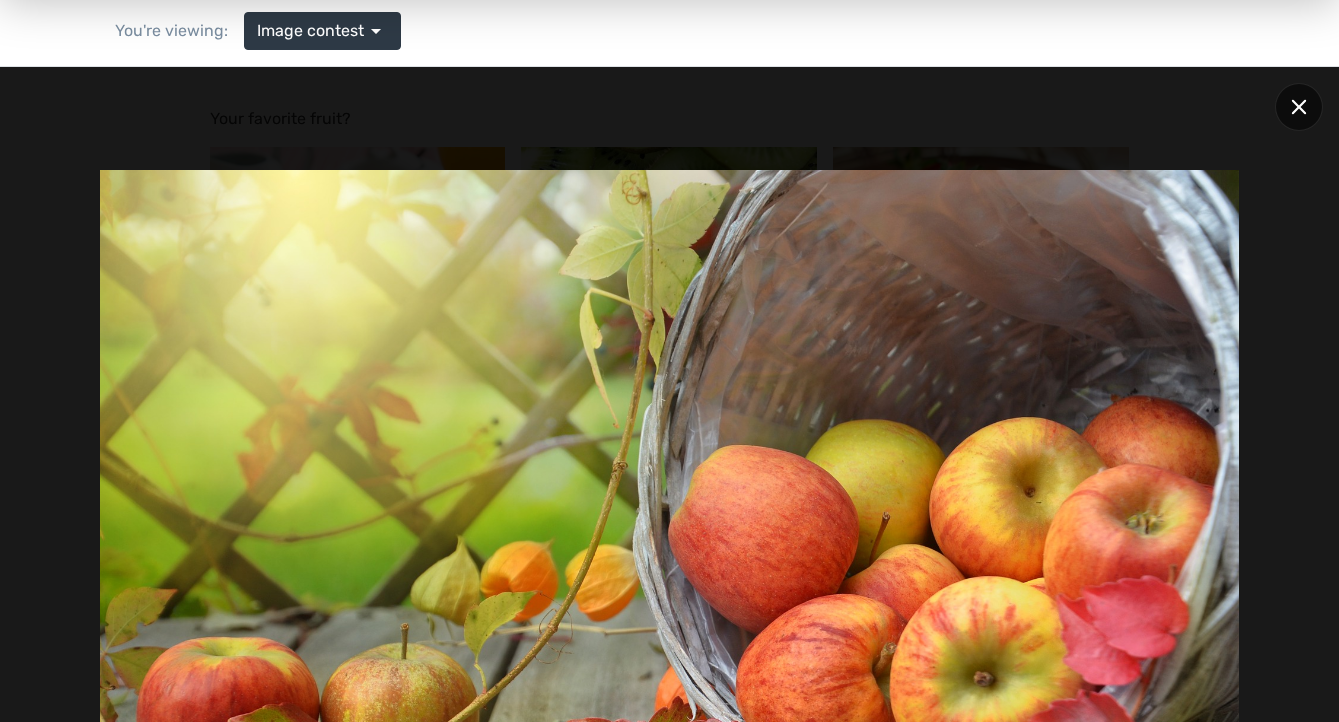 click 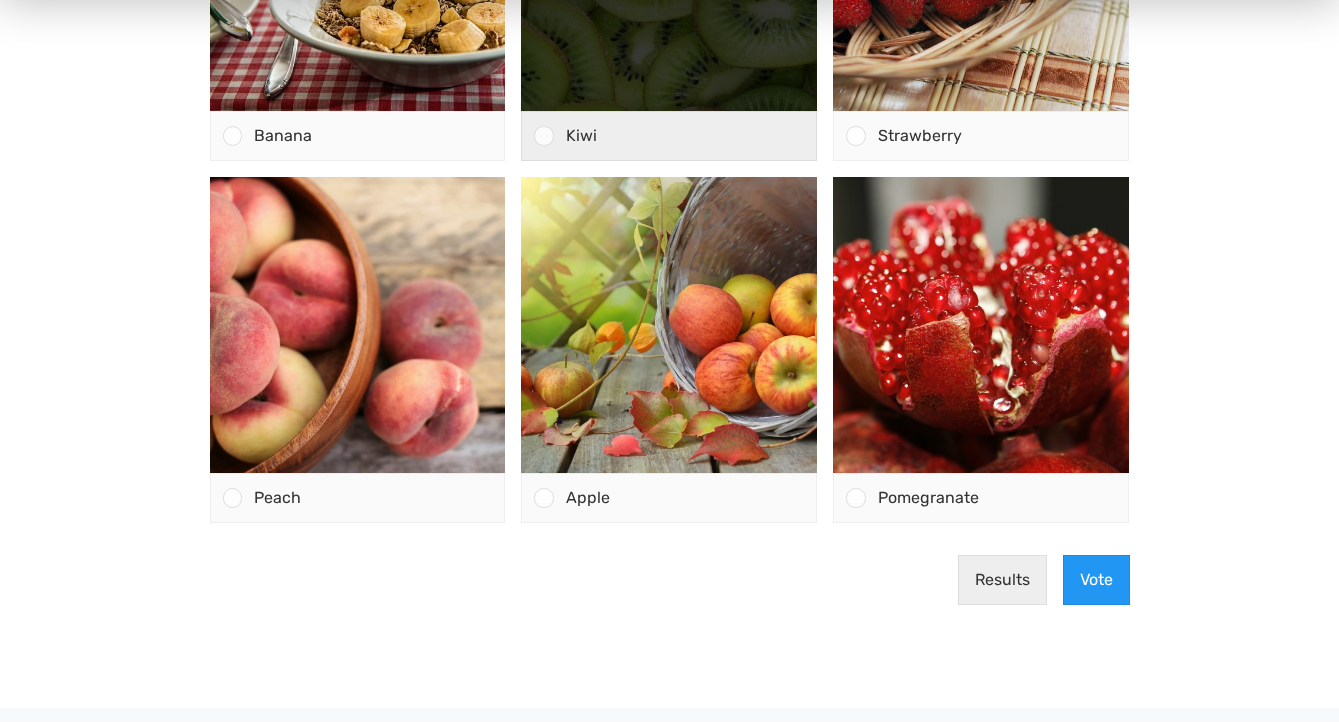 scroll, scrollTop: 507, scrollLeft: 0, axis: vertical 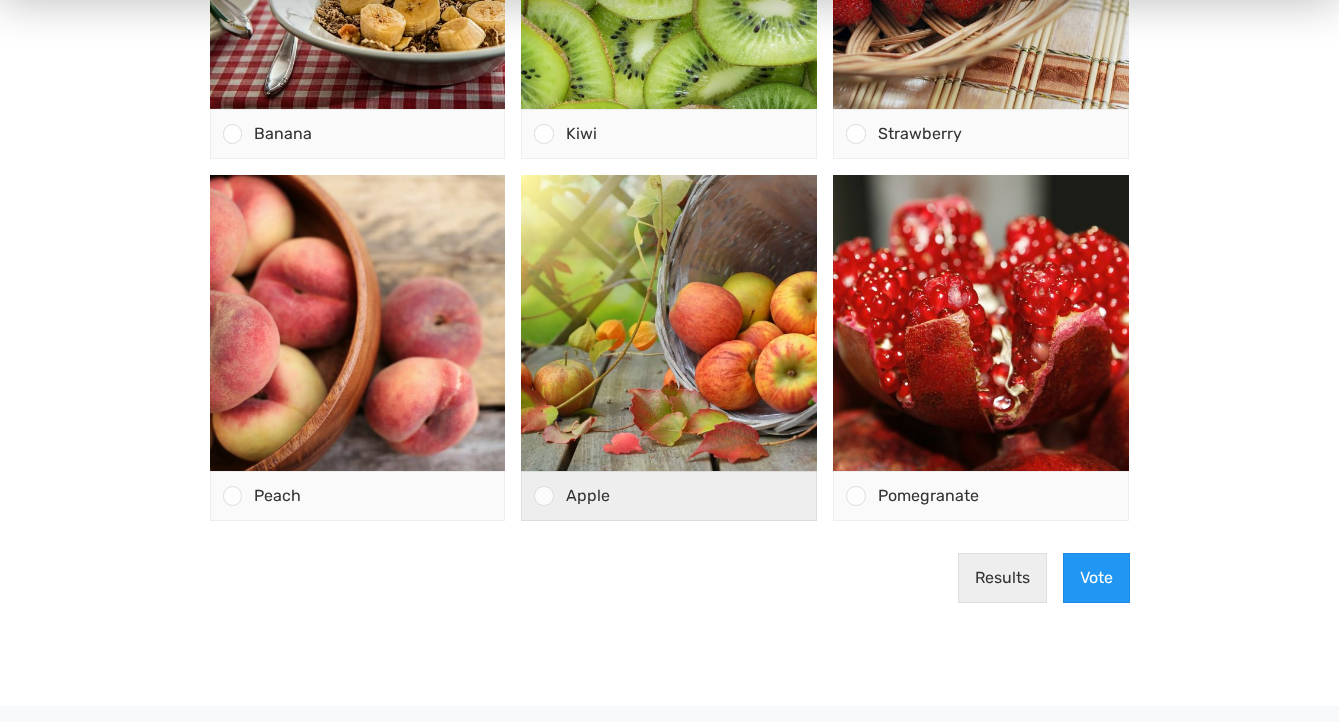 click on "Apple" at bounding box center (588, 495) 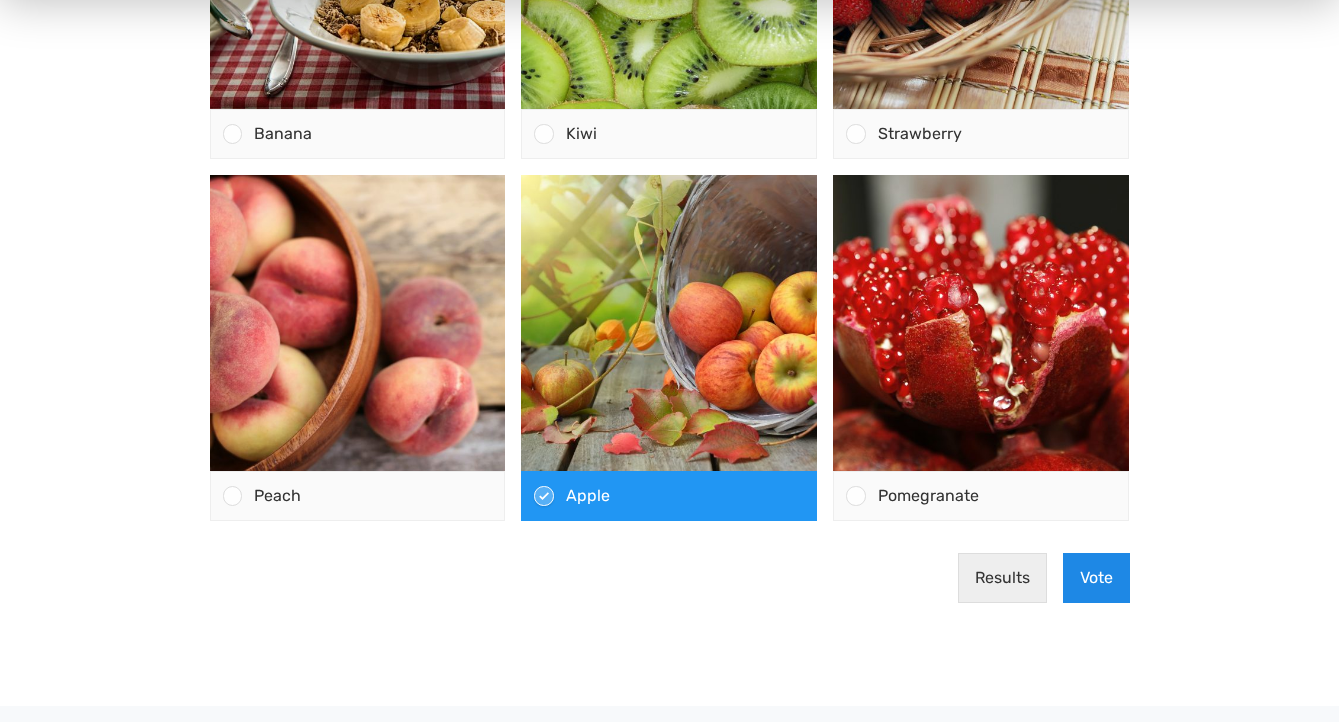 click on "Vote" at bounding box center (1096, 578) 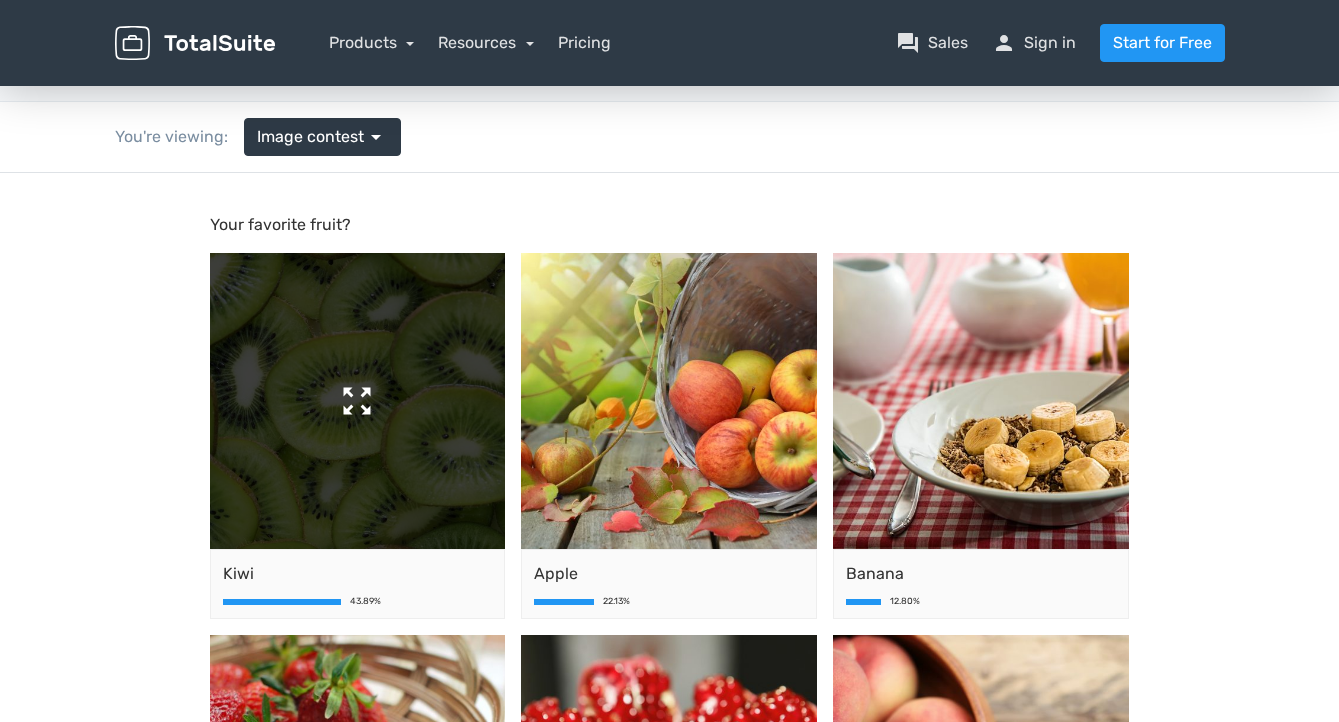 scroll, scrollTop: 0, scrollLeft: 0, axis: both 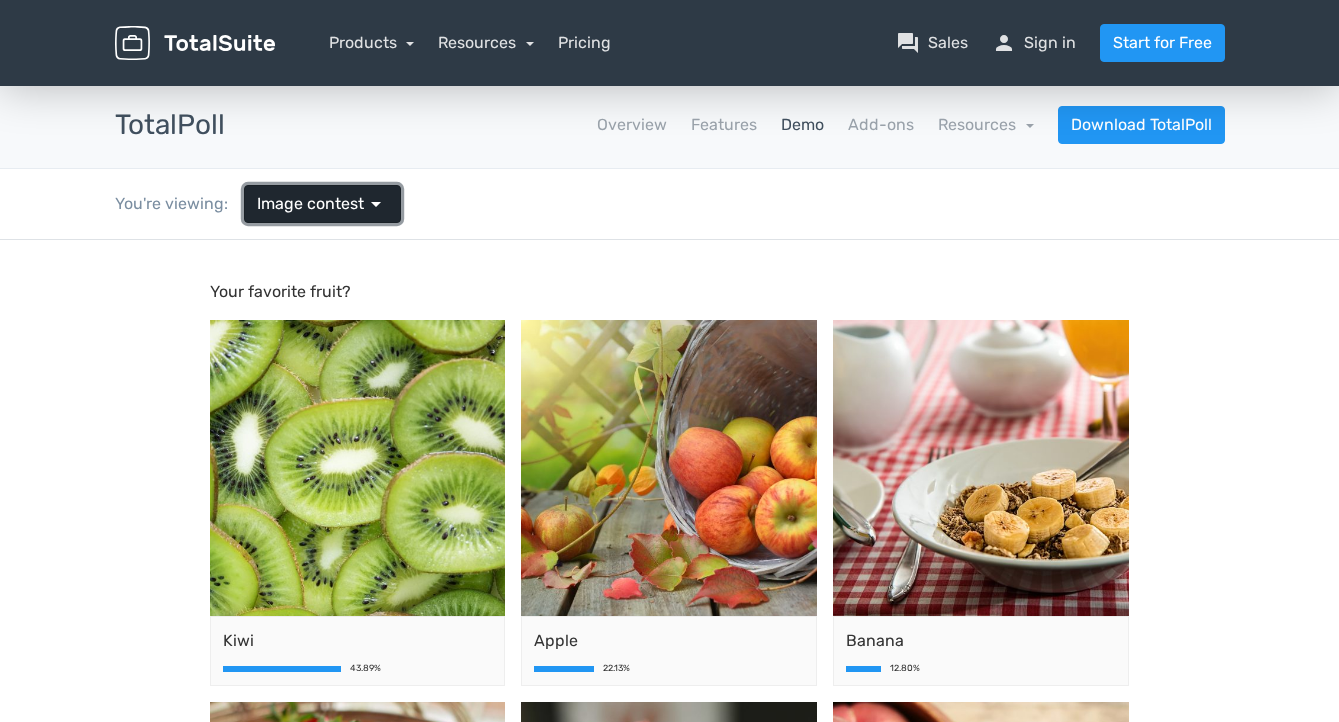 click on "arrow_drop_down" at bounding box center [376, 204] 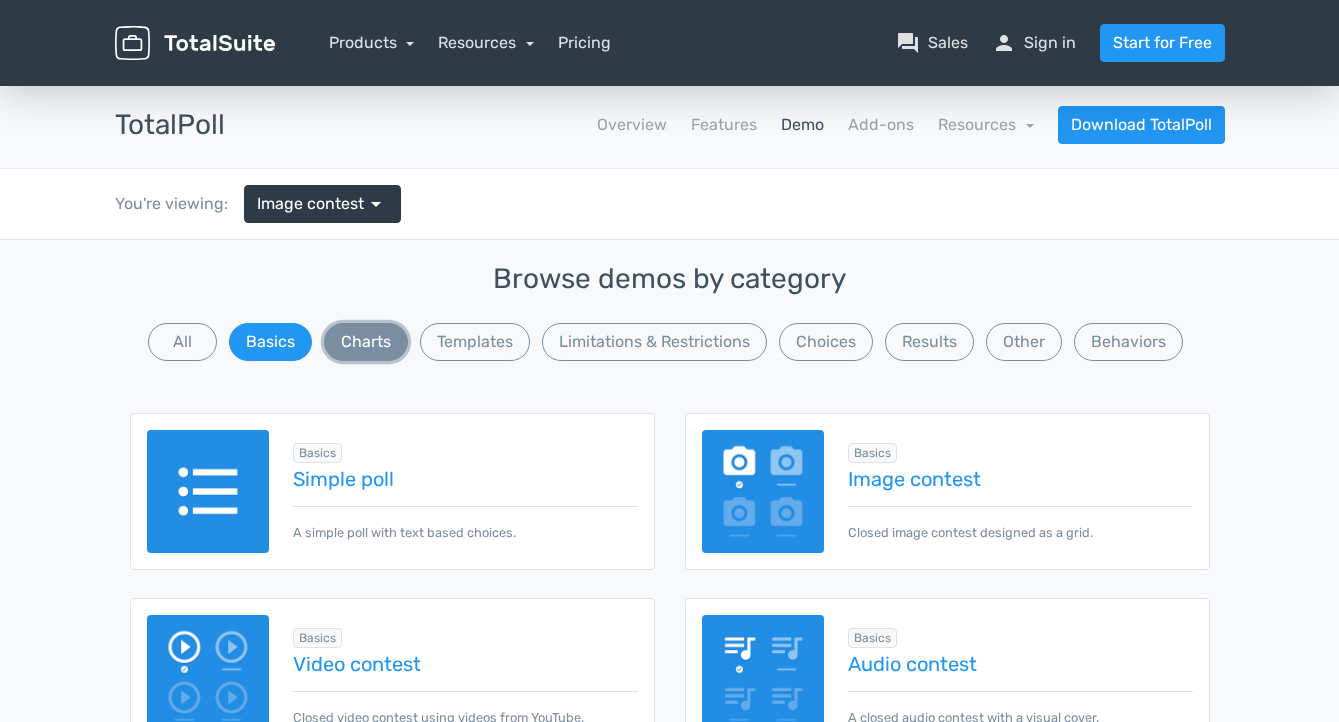 click on "Charts" at bounding box center (366, 342) 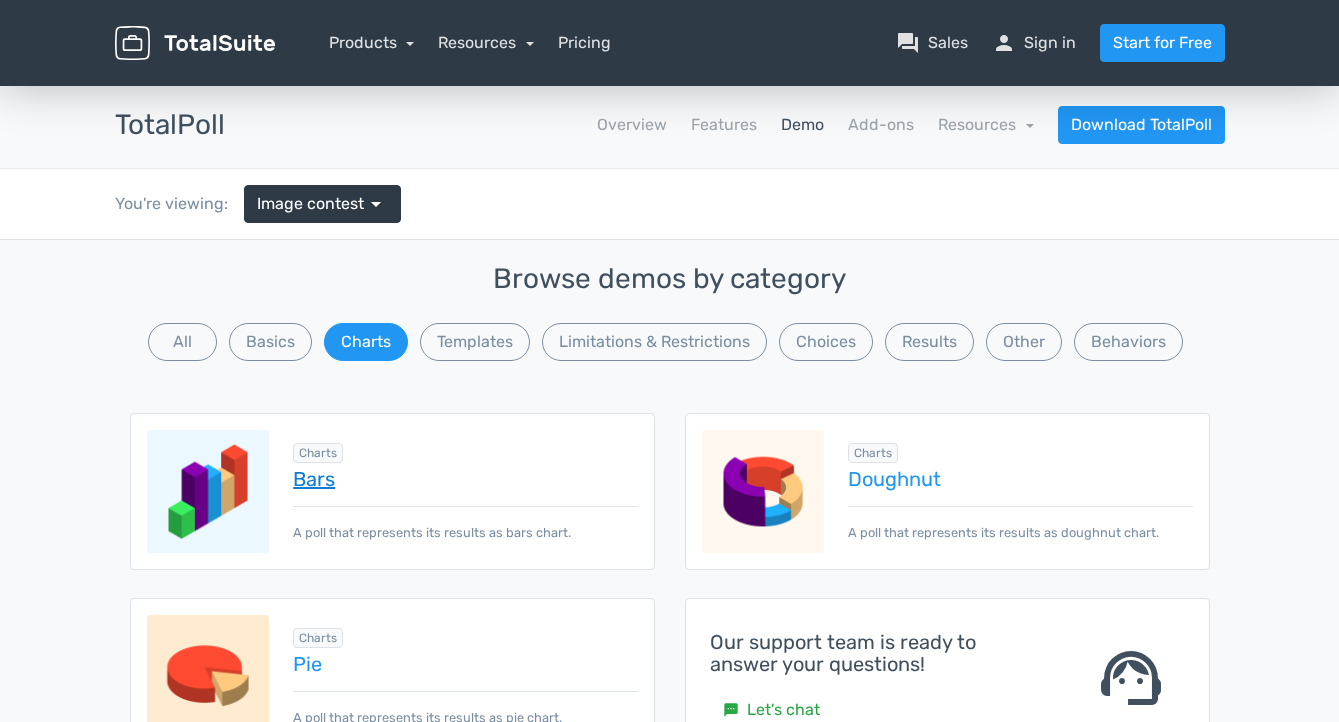 click on "Bars" at bounding box center (465, 479) 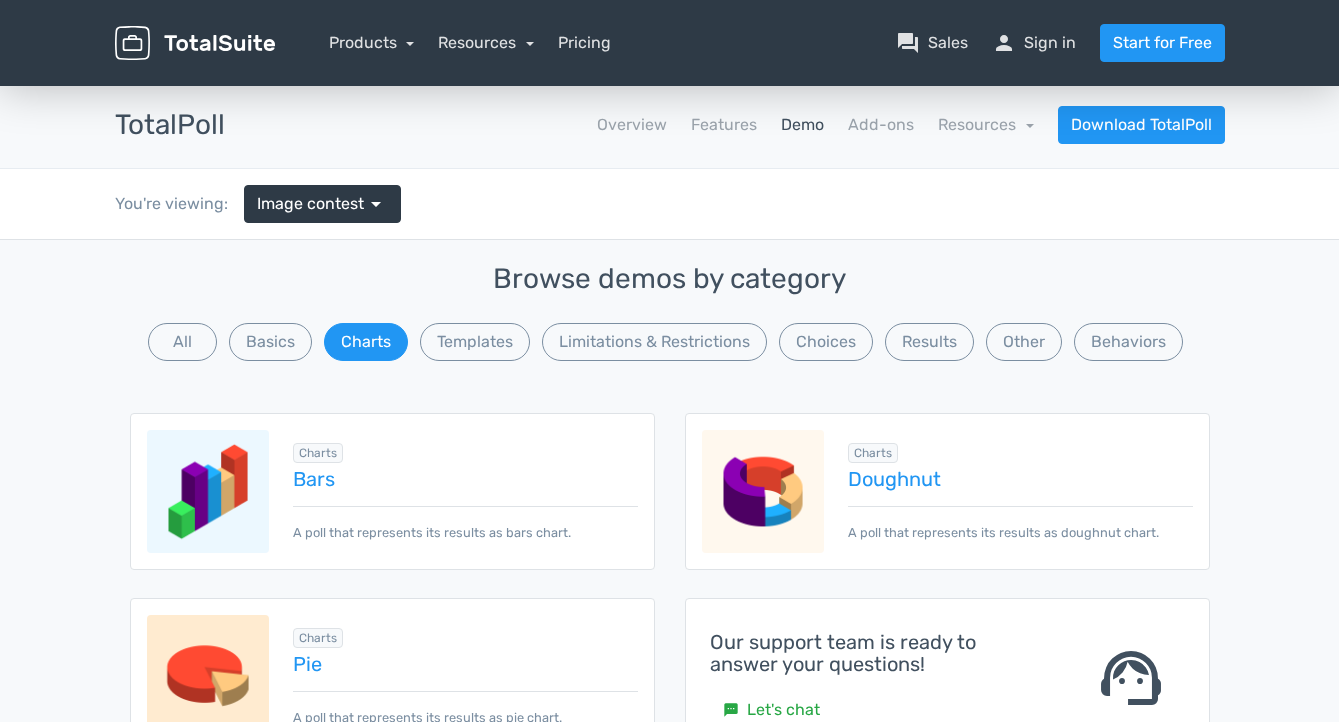 click at bounding box center [208, 491] 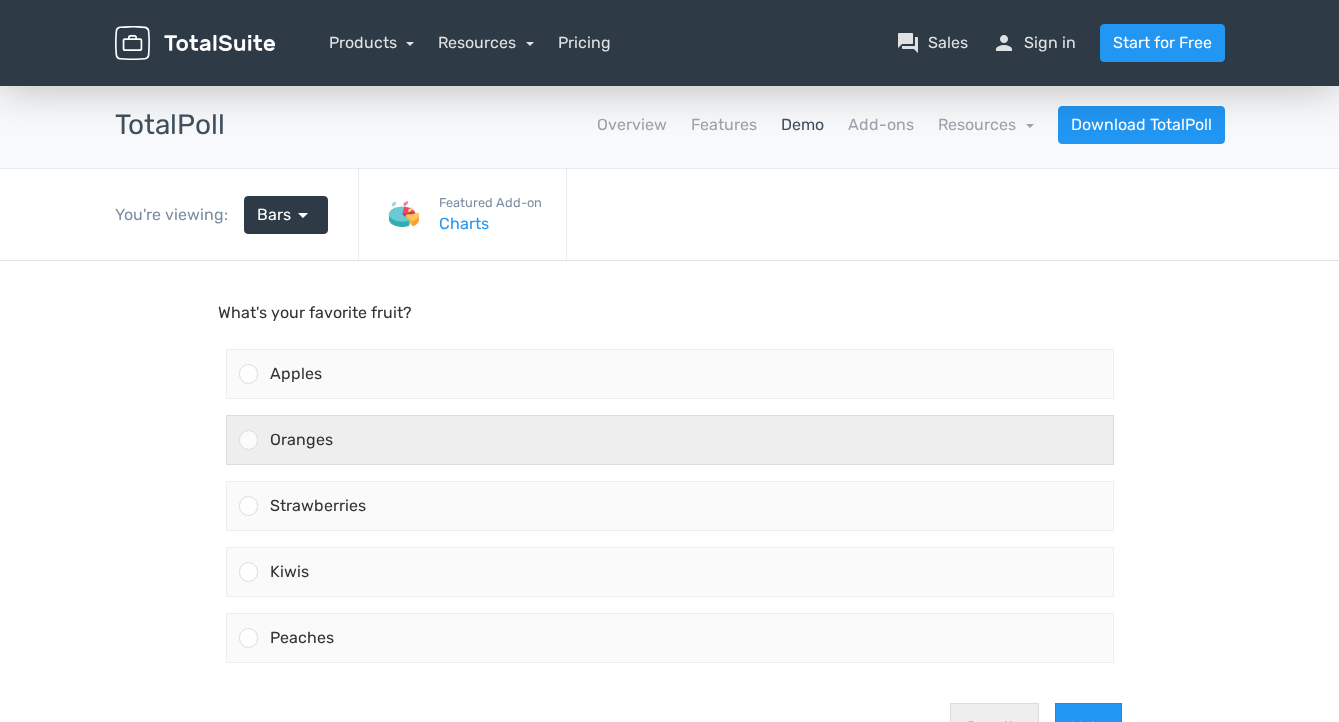 scroll, scrollTop: 0, scrollLeft: 0, axis: both 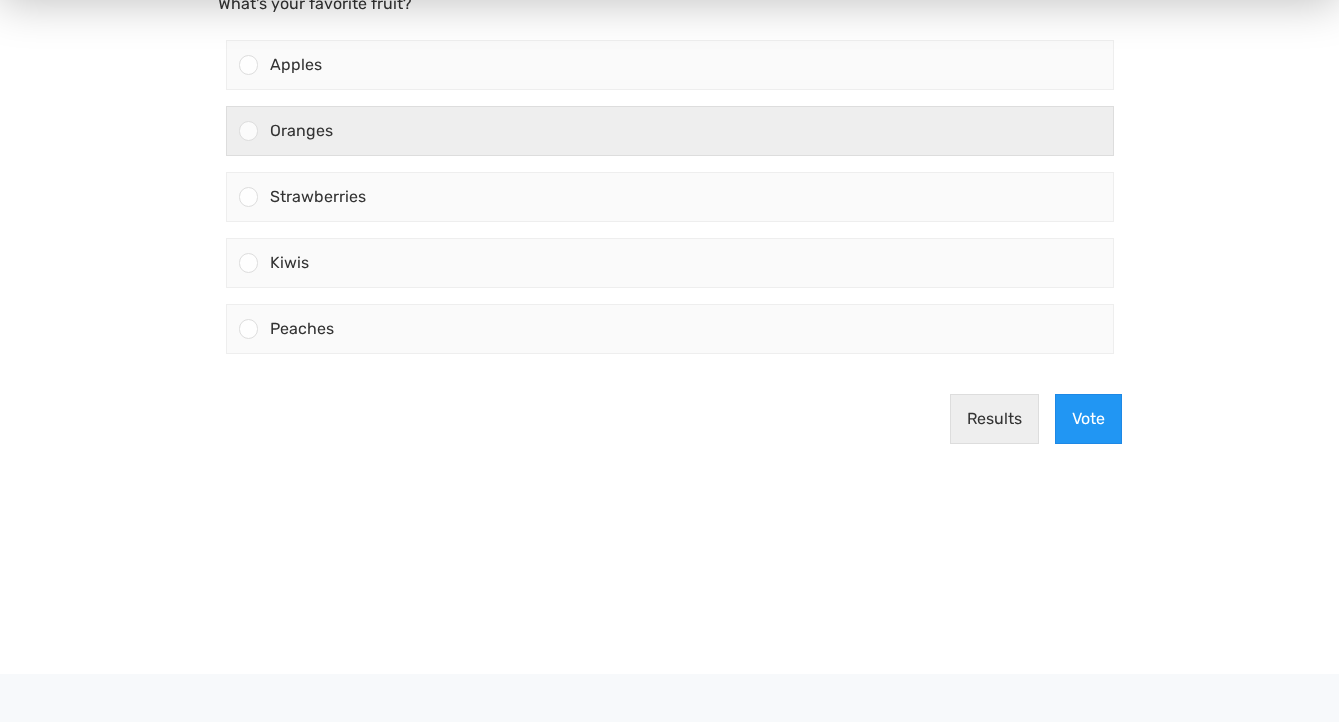 click at bounding box center [248, 131] 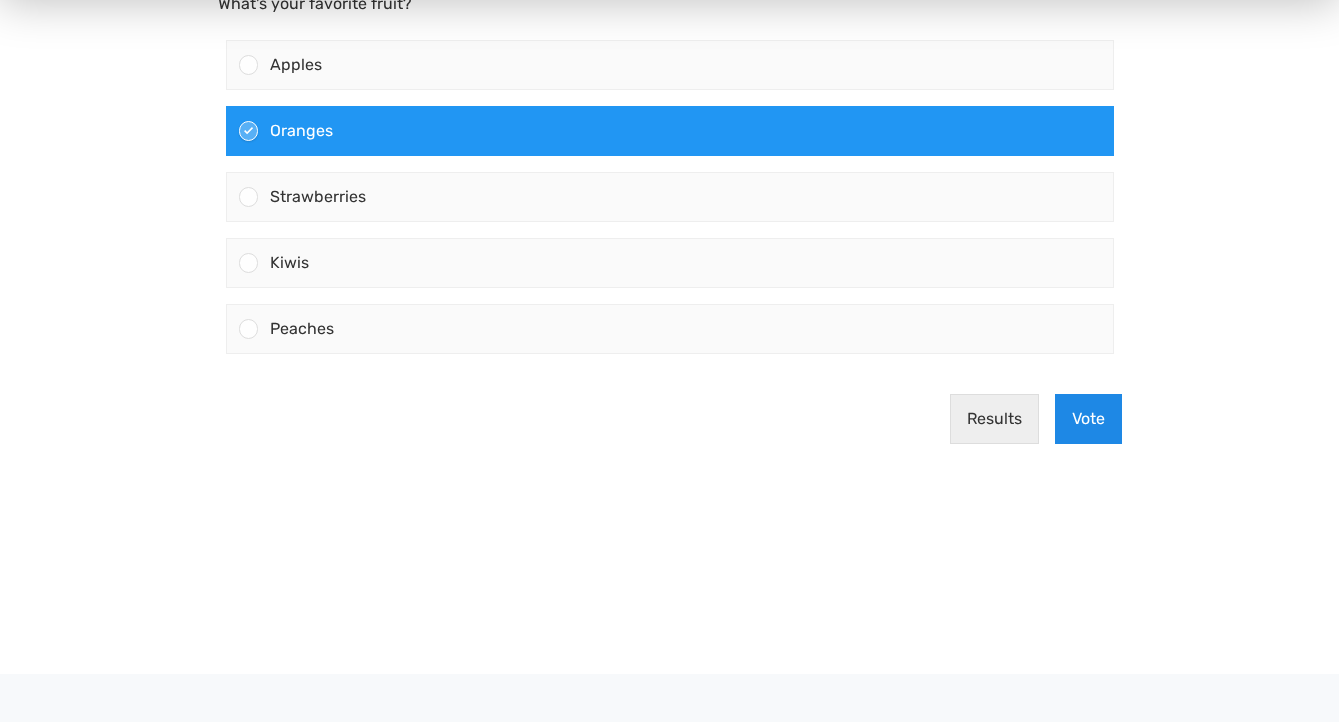 click on "Vote" at bounding box center [1088, 420] 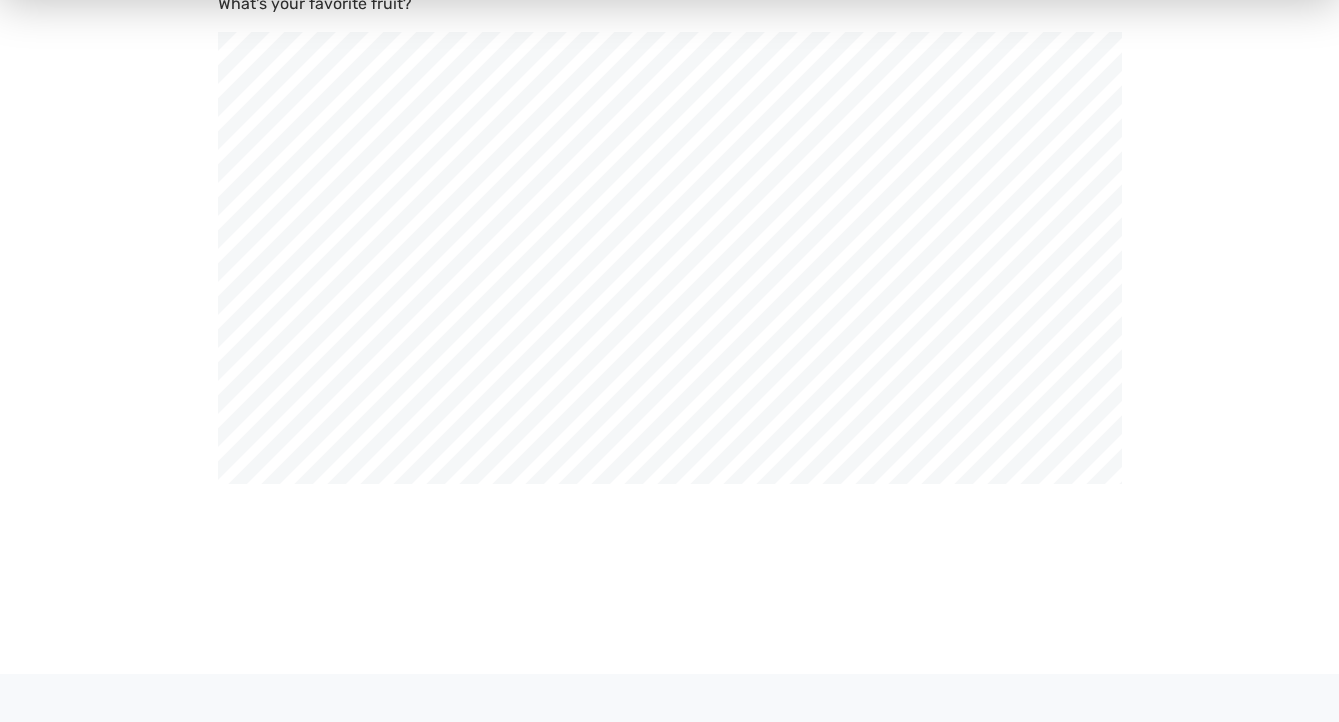 scroll, scrollTop: 999364, scrollLeft: 998661, axis: both 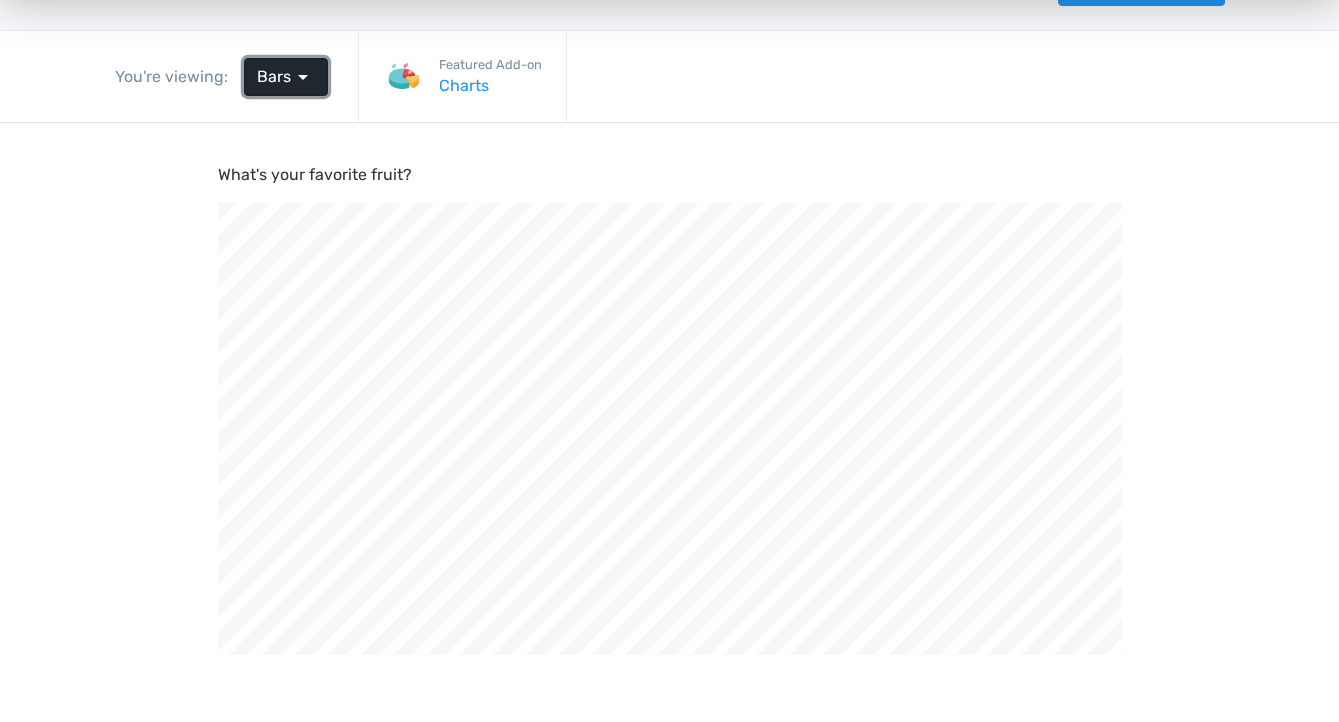 click on "arrow_drop_down" at bounding box center [303, 77] 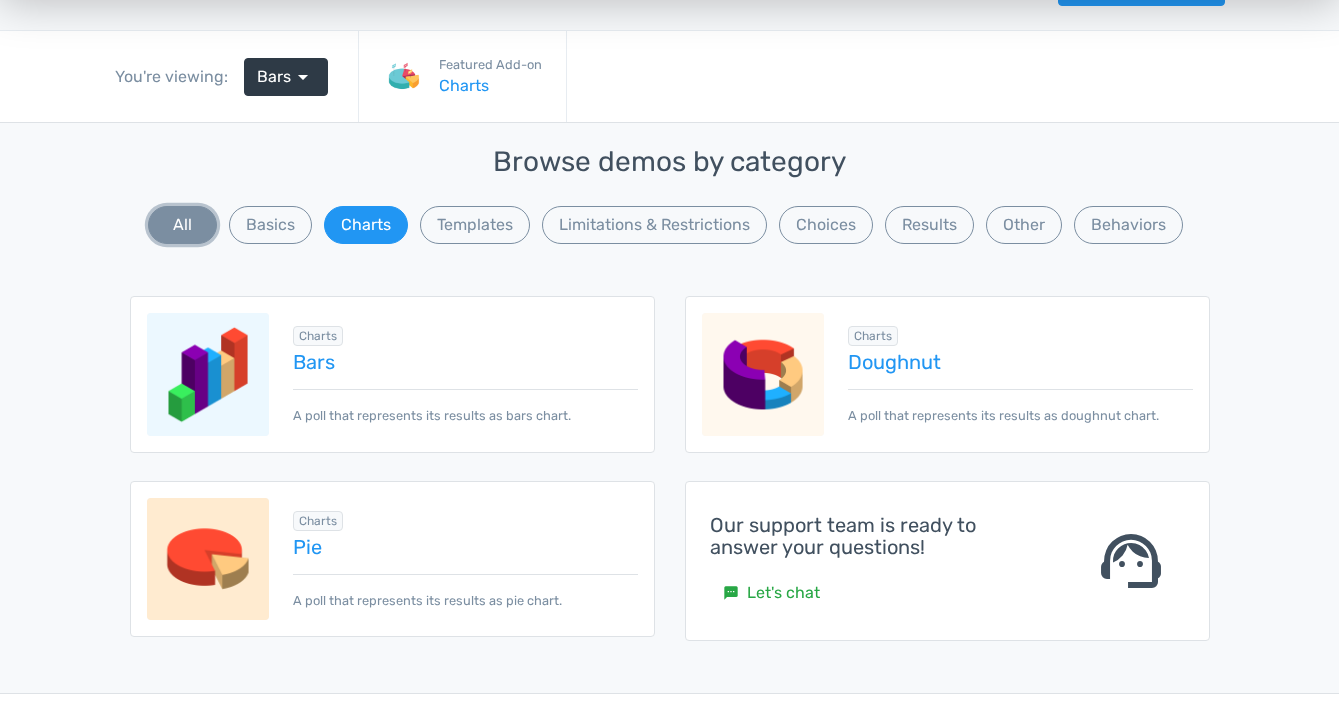 click on "All" at bounding box center (182, 225) 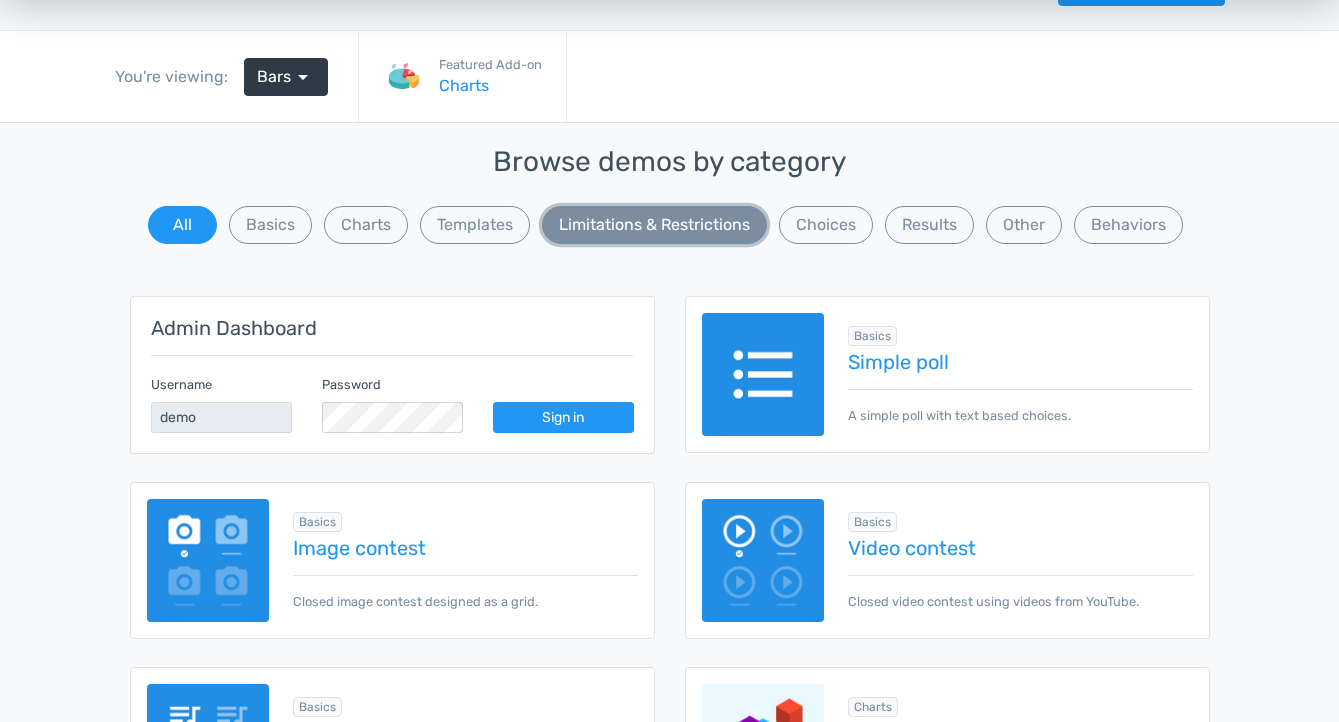 click on "Limitations & Restrictions" at bounding box center [654, 225] 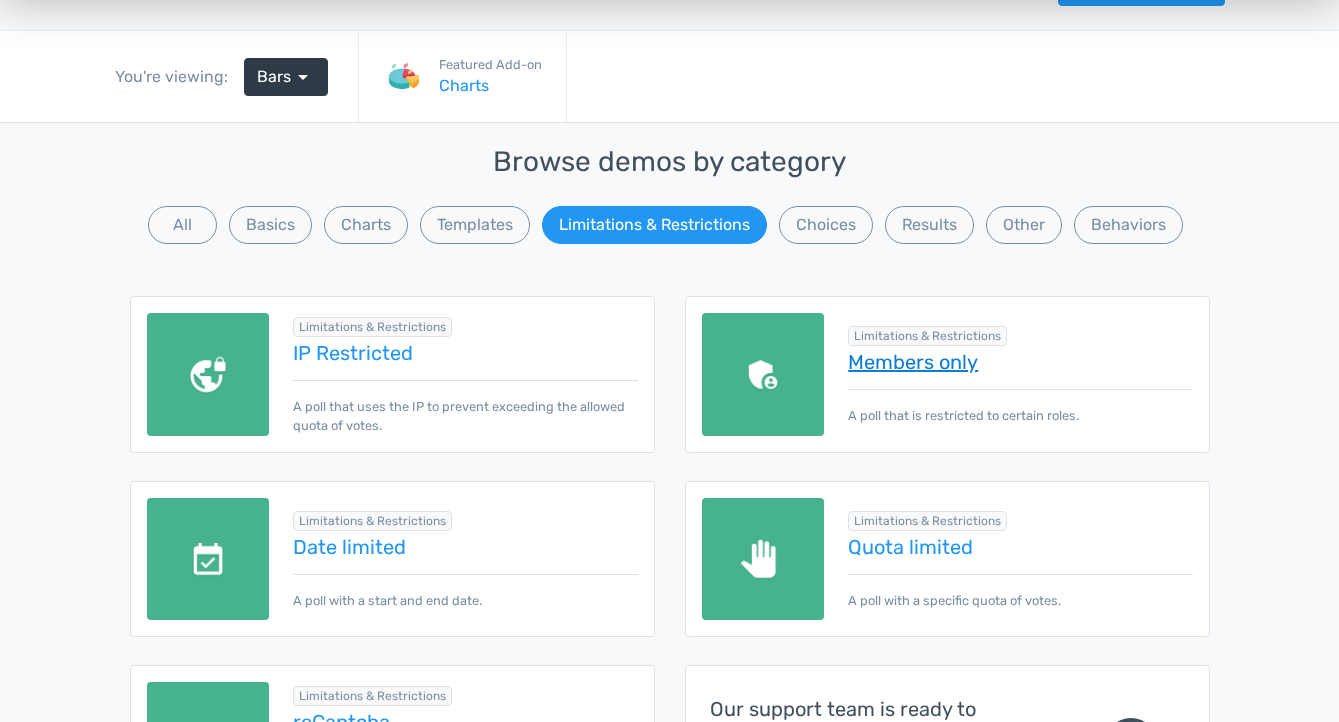 click on "Members only" at bounding box center (1020, 362) 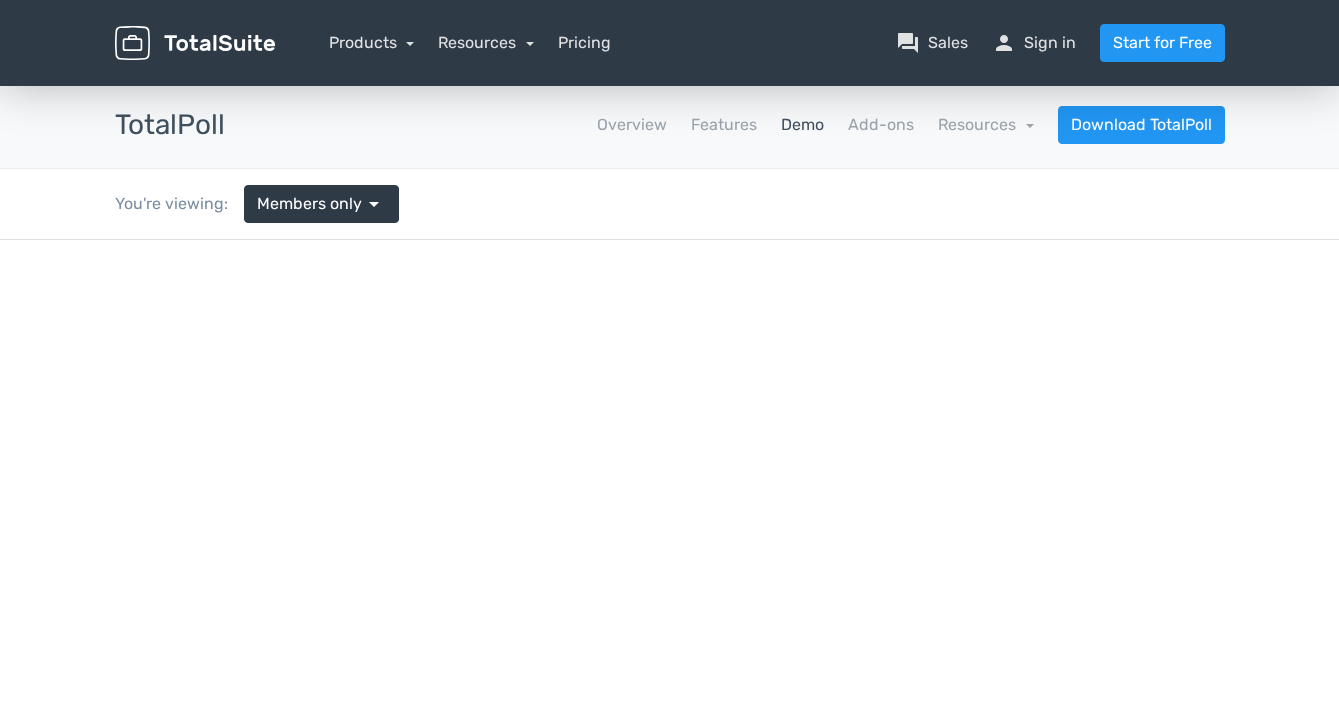 scroll, scrollTop: 0, scrollLeft: 0, axis: both 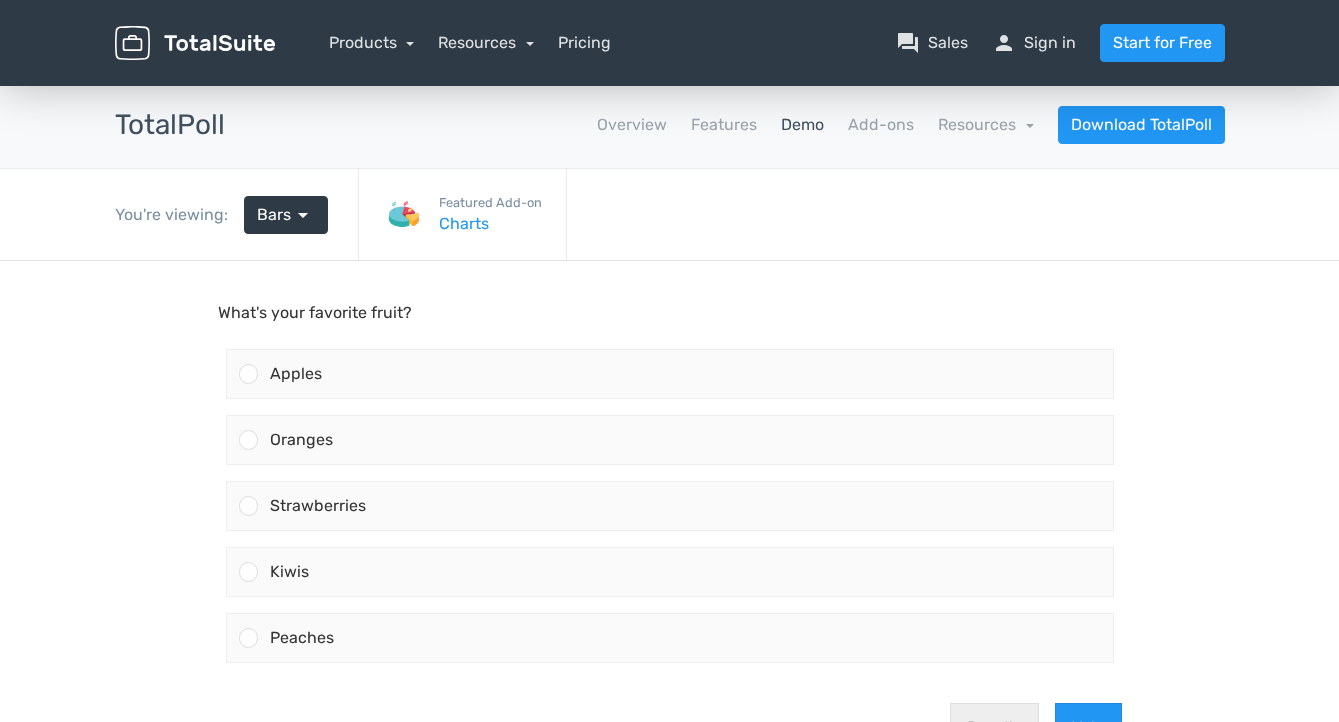 click on "Demo" at bounding box center (802, 125) 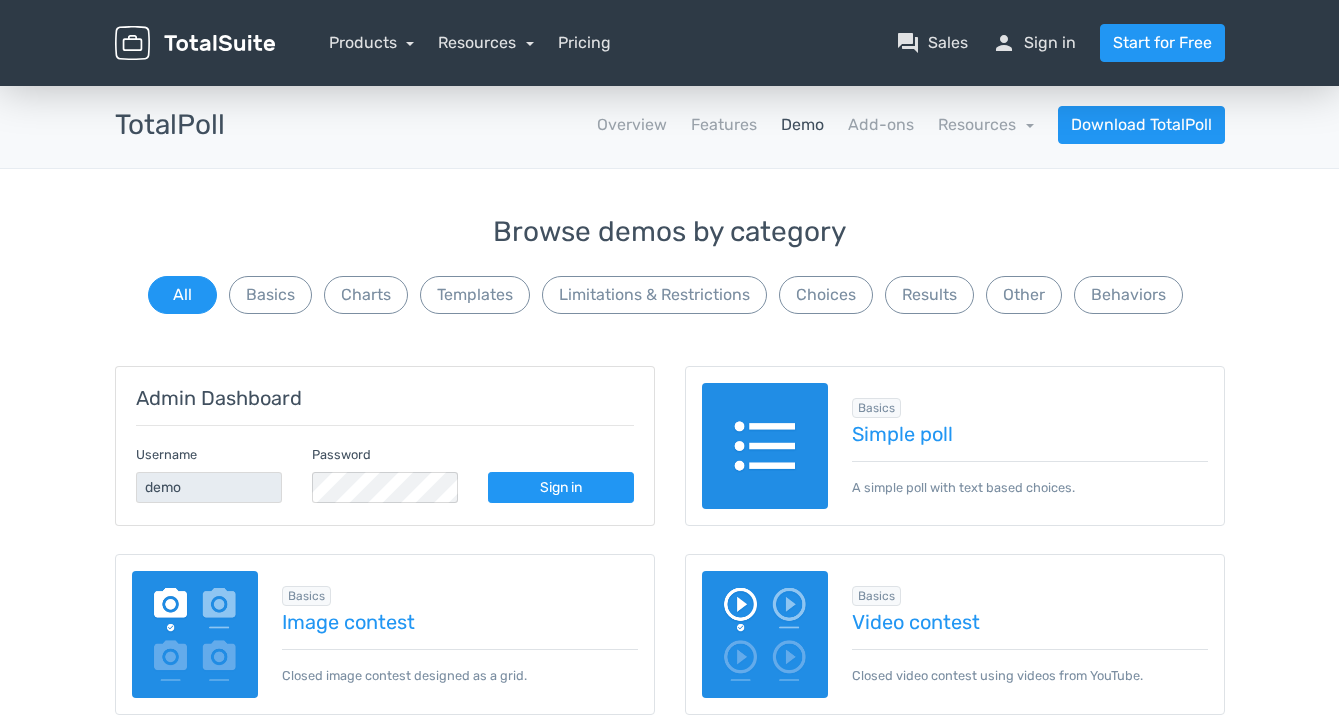 scroll, scrollTop: 0, scrollLeft: 0, axis: both 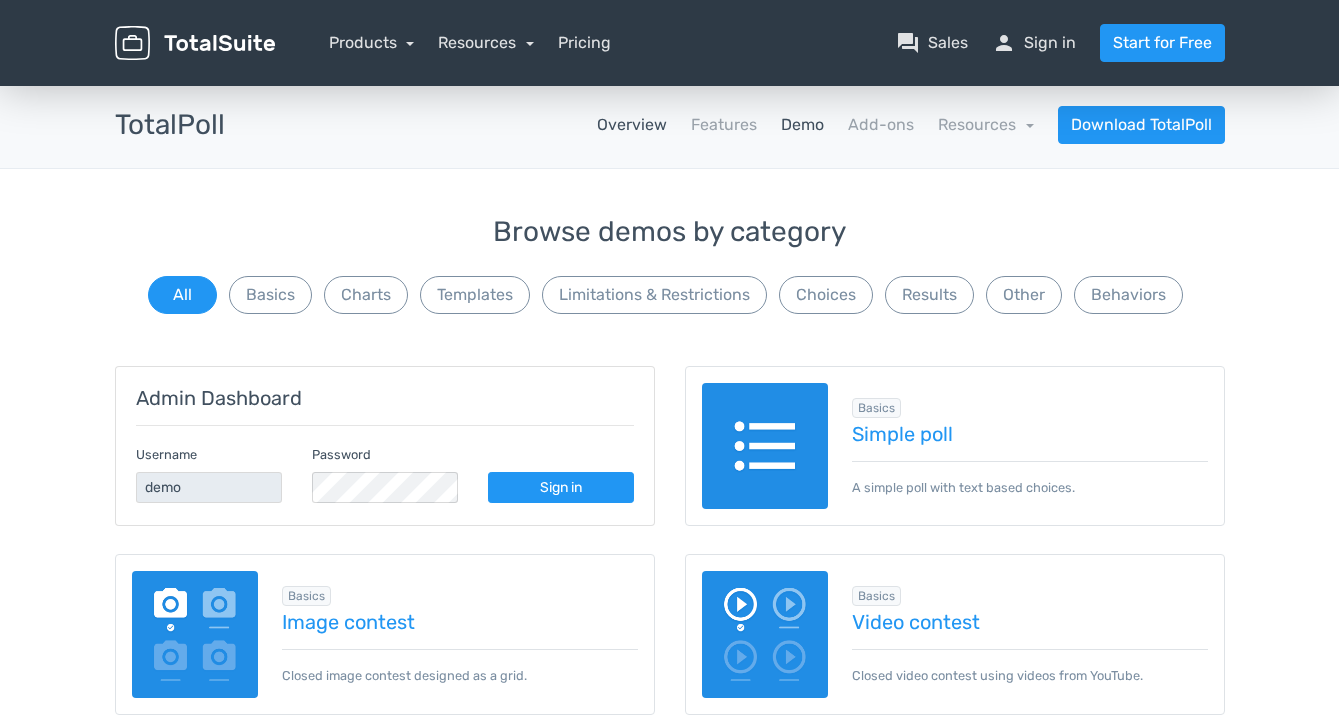click on "Overview" at bounding box center (632, 125) 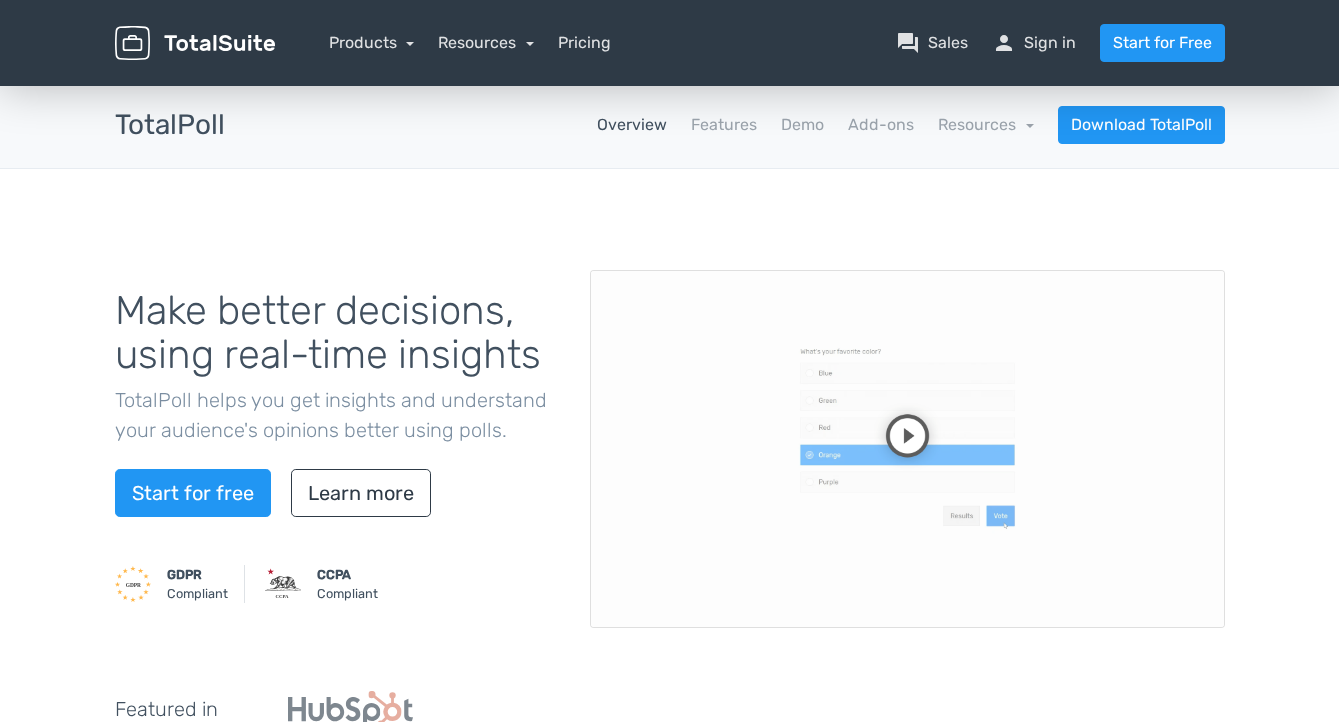 scroll, scrollTop: 0, scrollLeft: 0, axis: both 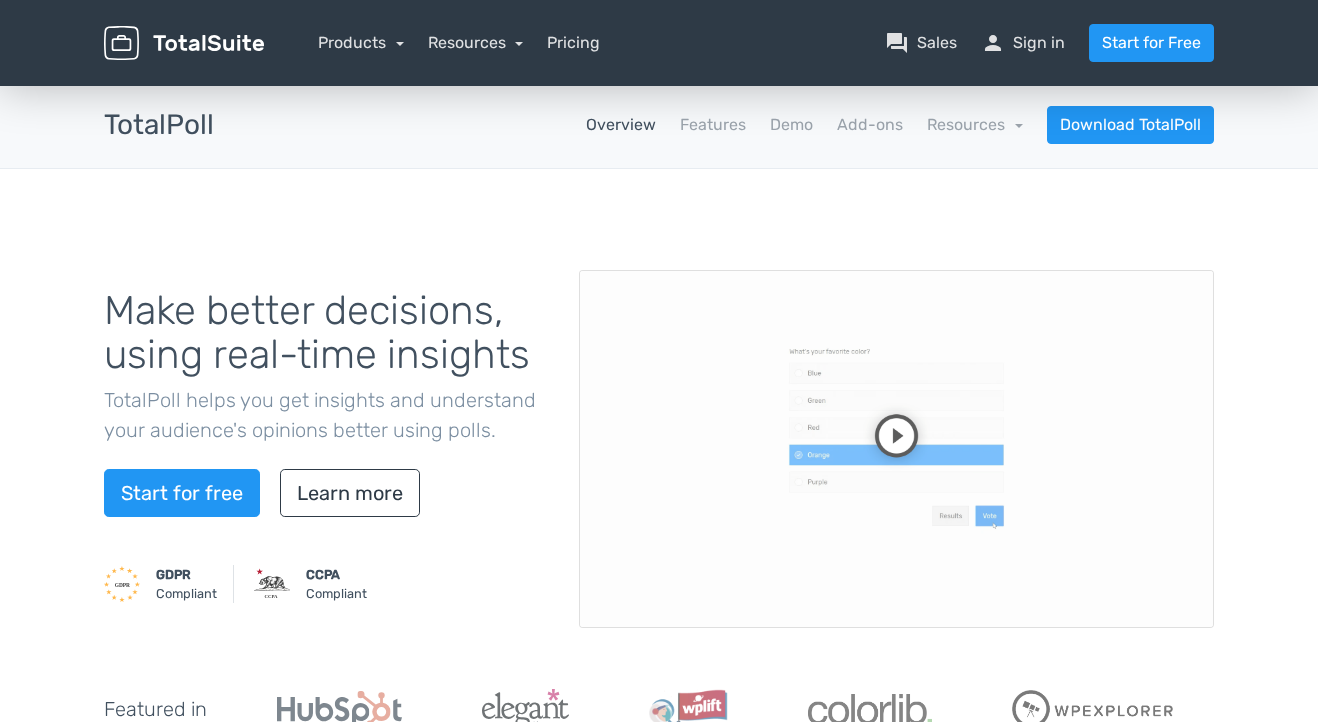 click on "TotalPoll" at bounding box center [159, 125] 